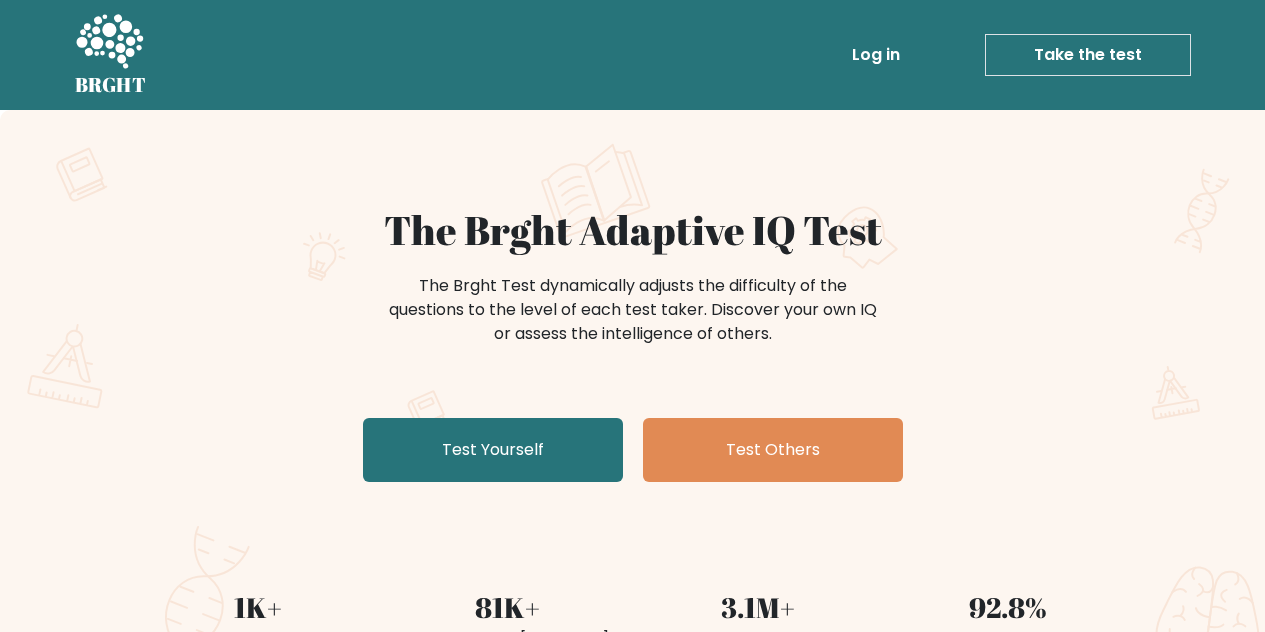 scroll, scrollTop: 0, scrollLeft: 0, axis: both 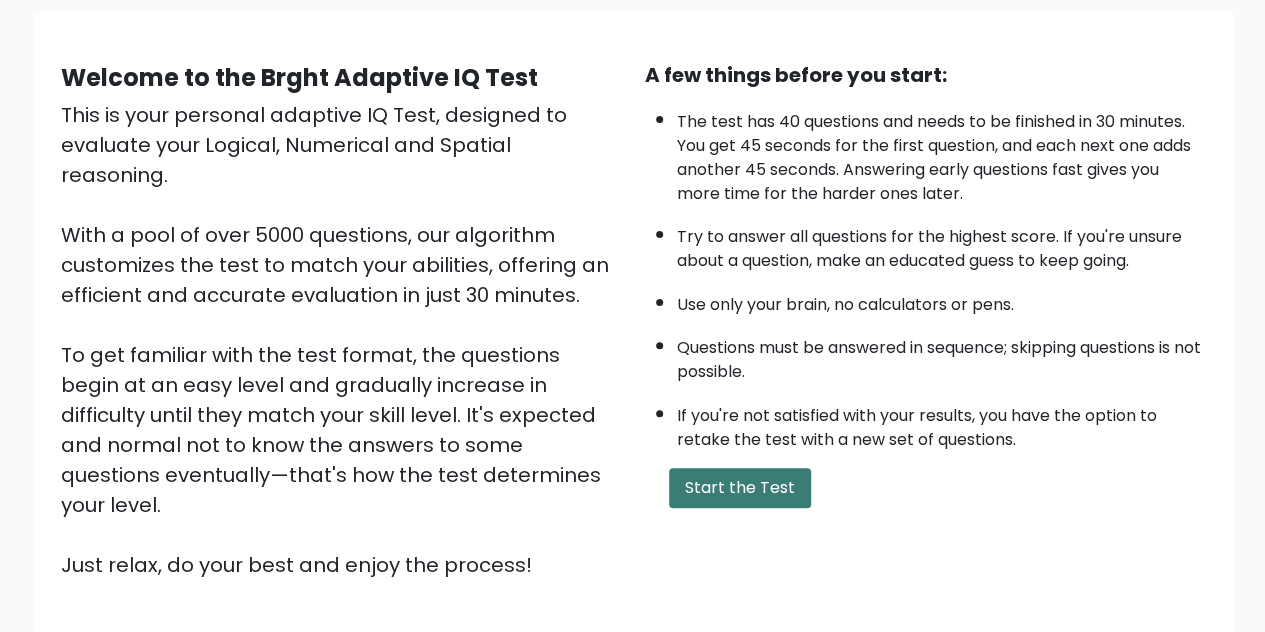 click on "Start the Test" at bounding box center (740, 488) 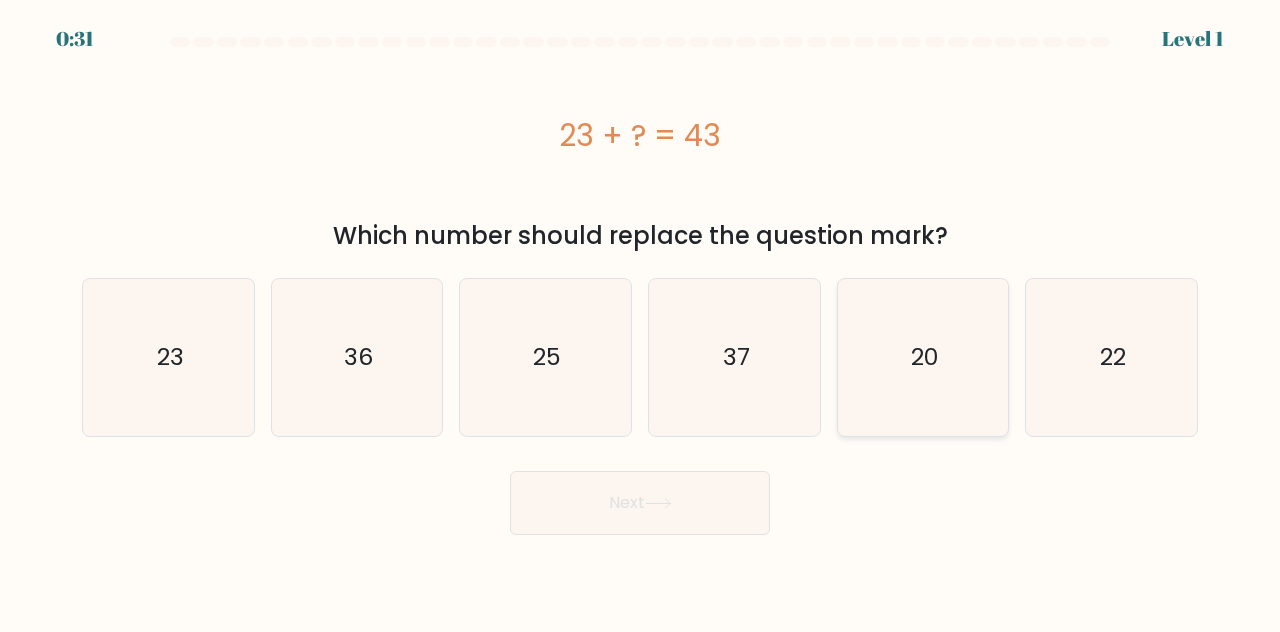 click on "20" at bounding box center [923, 357] 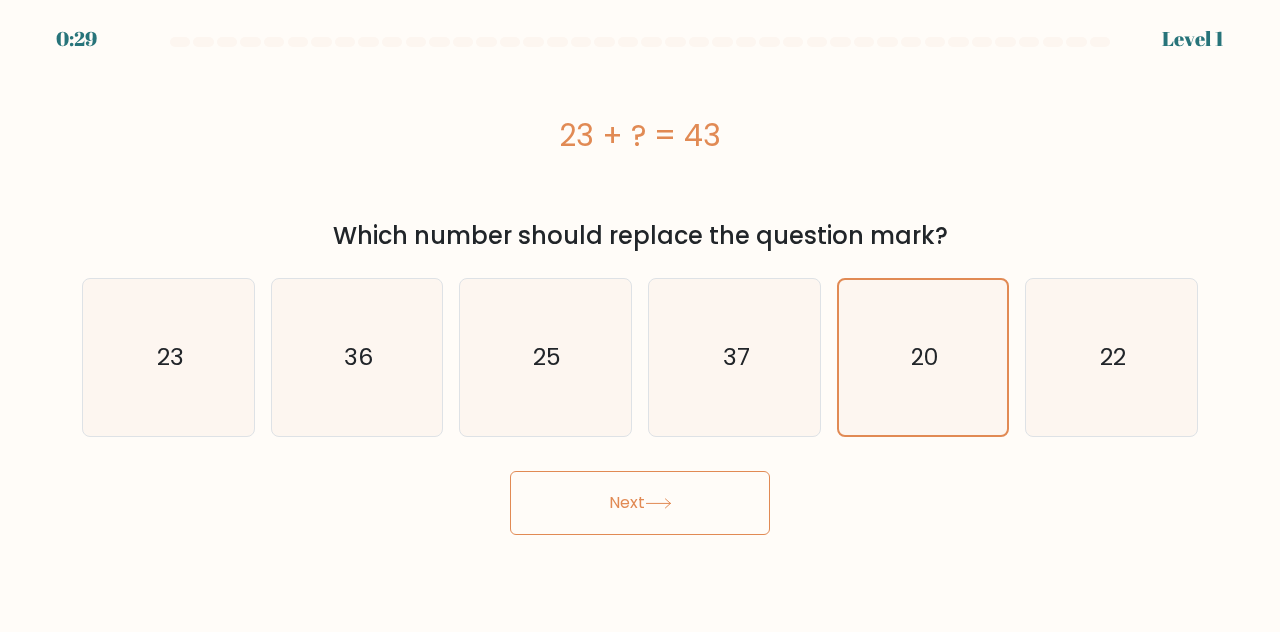 click on "Next" at bounding box center (640, 503) 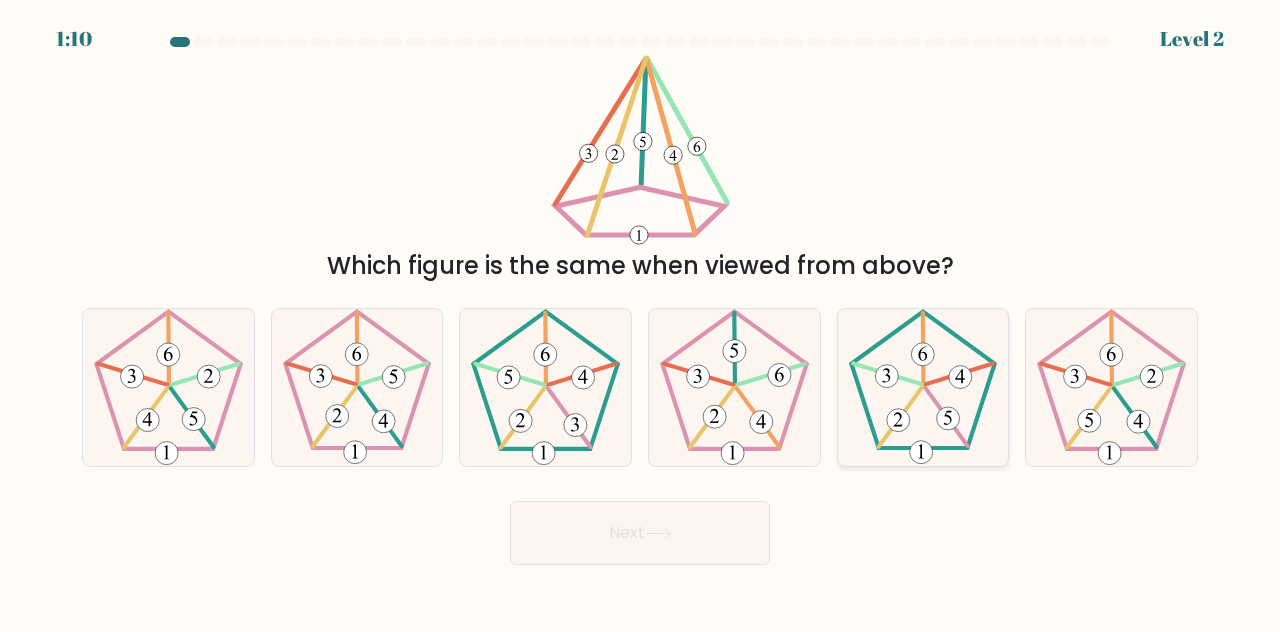 click at bounding box center (886, 376) 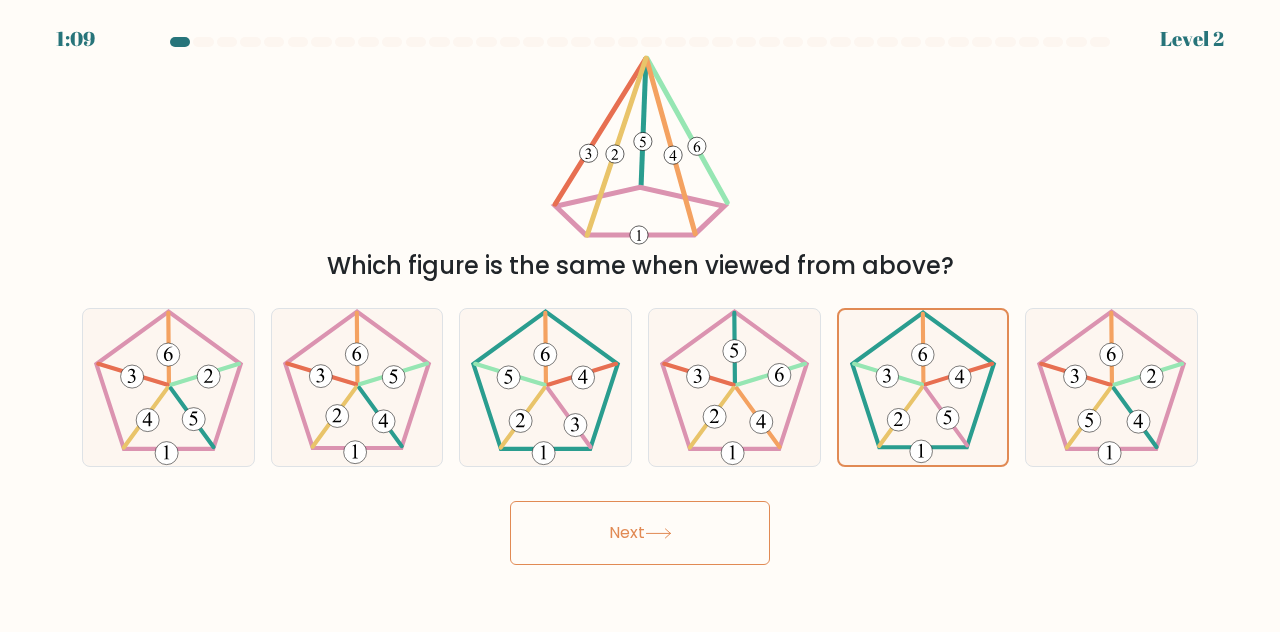 click on "Next" at bounding box center [640, 533] 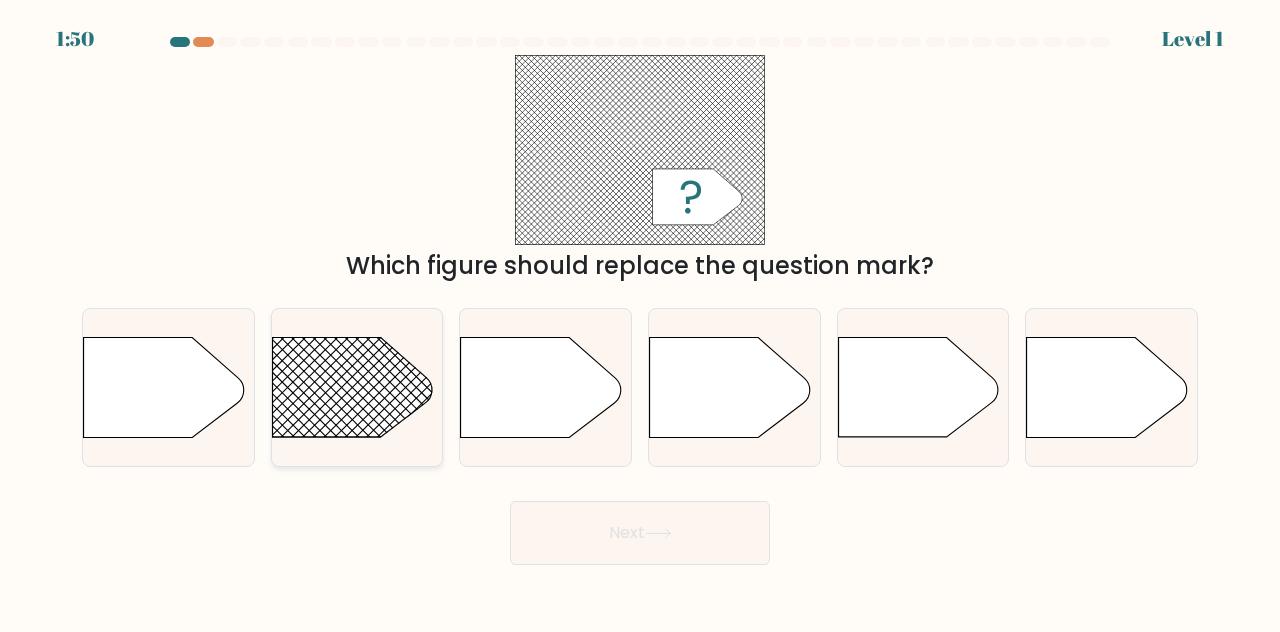 click at bounding box center (249, 304) 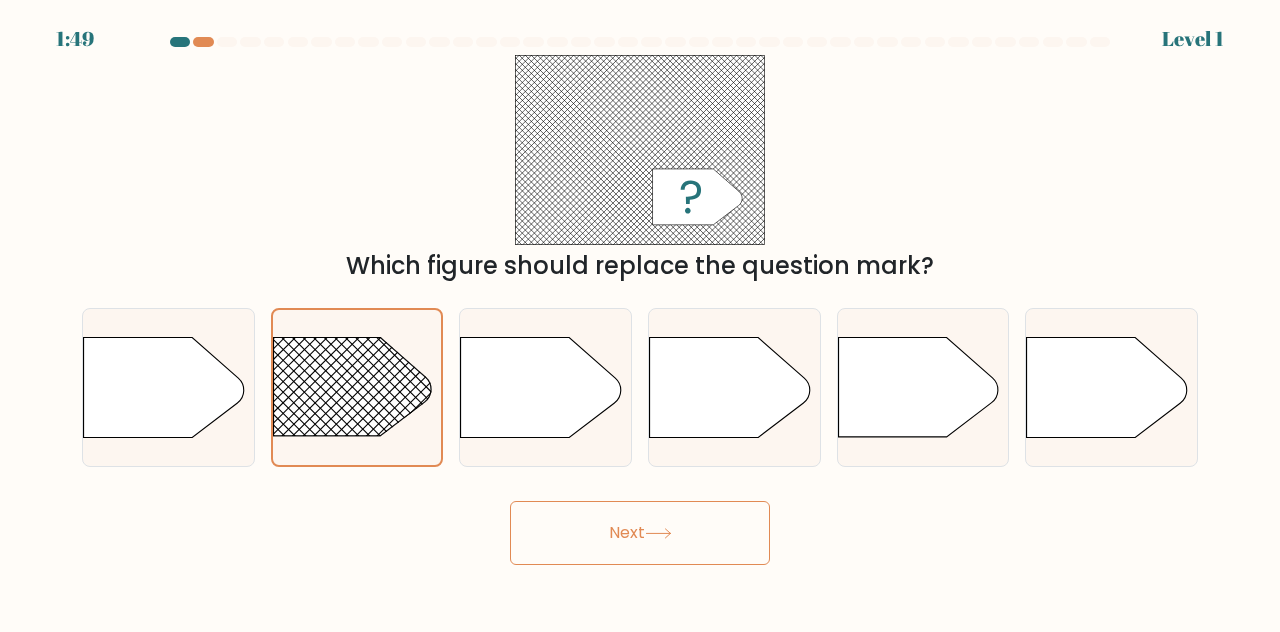 click on "Next" at bounding box center (640, 533) 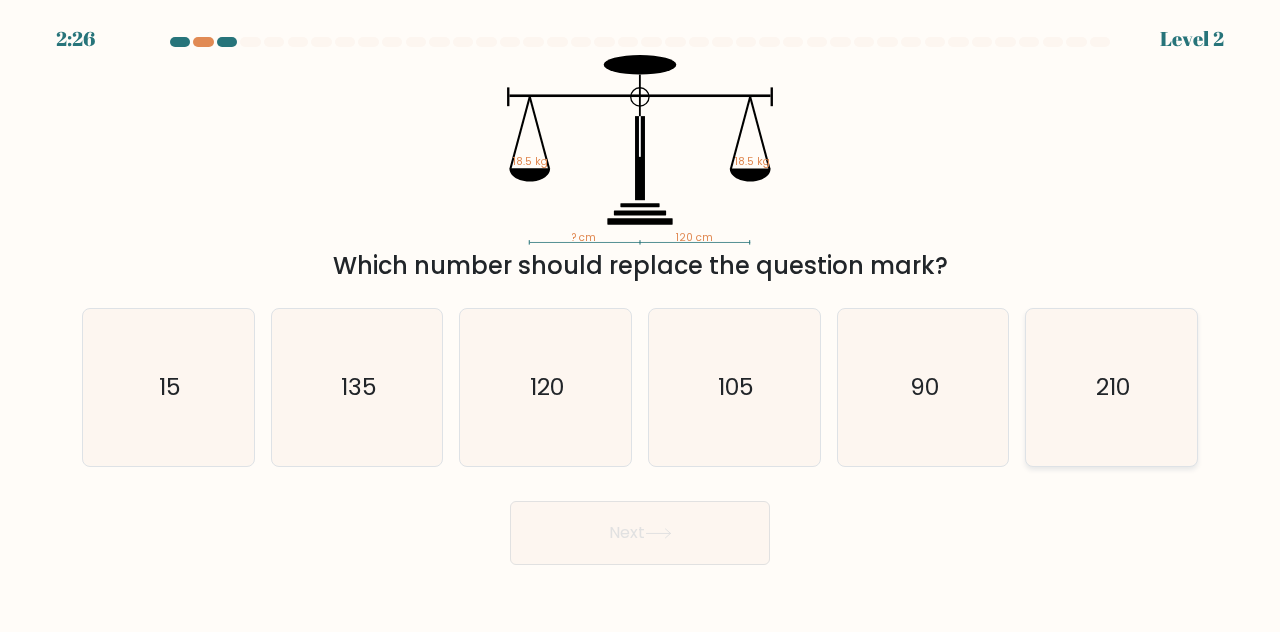 click on "210" at bounding box center [1113, 386] 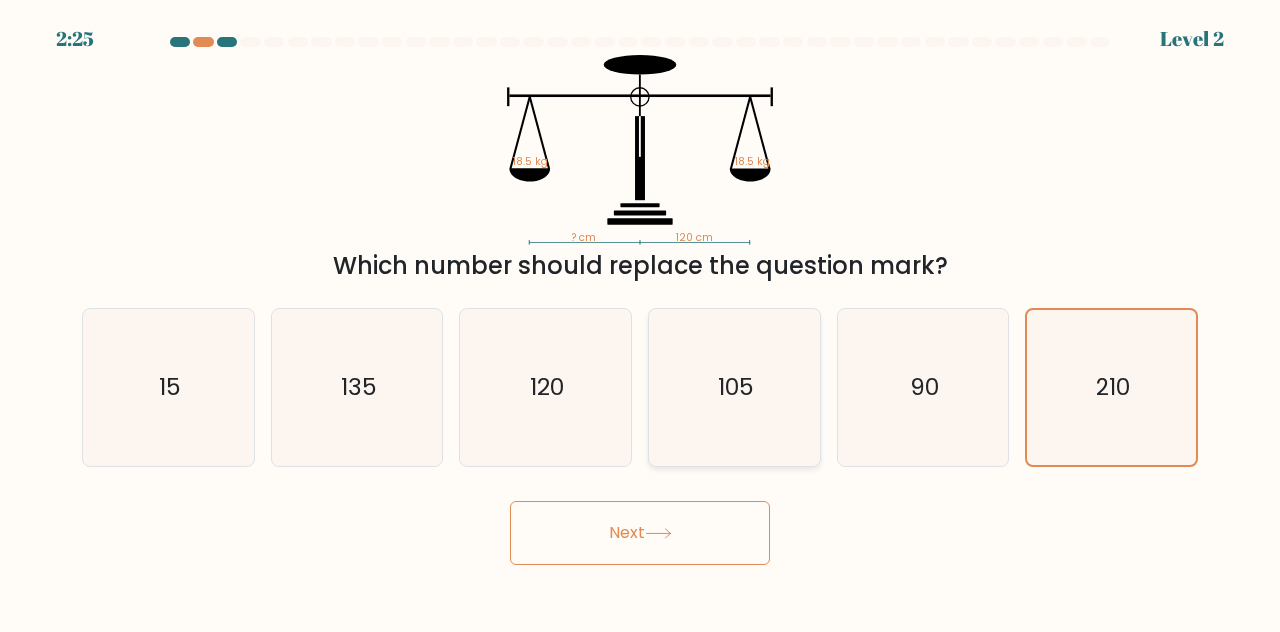 click on "105" at bounding box center (734, 387) 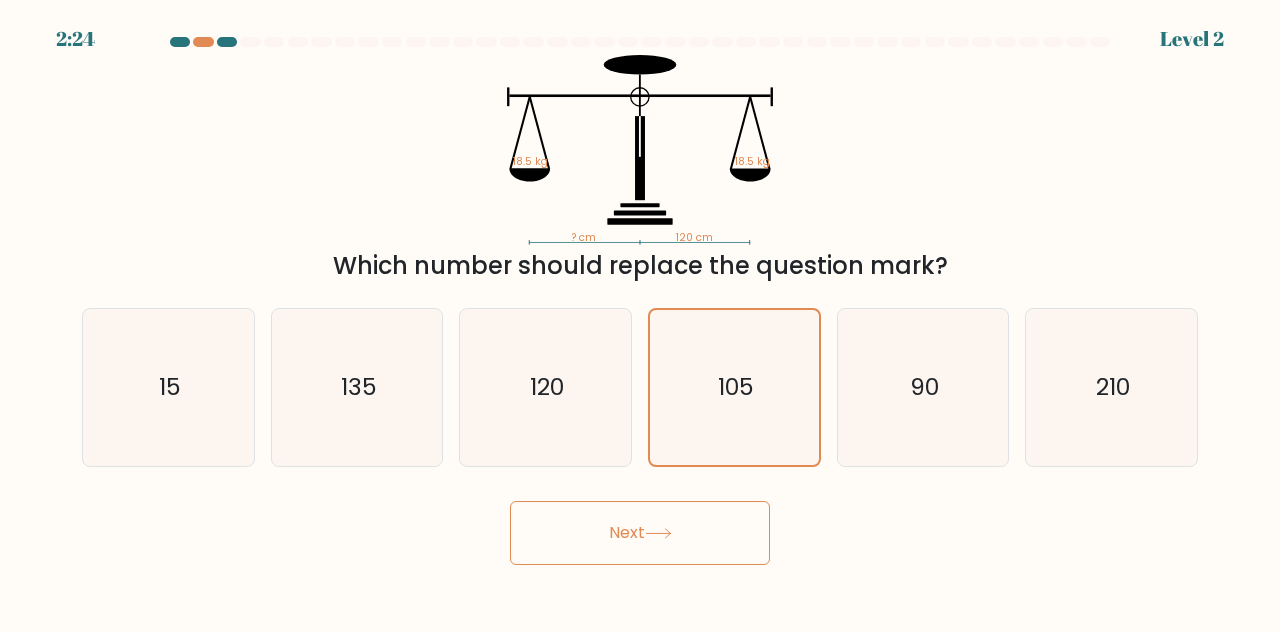 click on "Next" at bounding box center (640, 533) 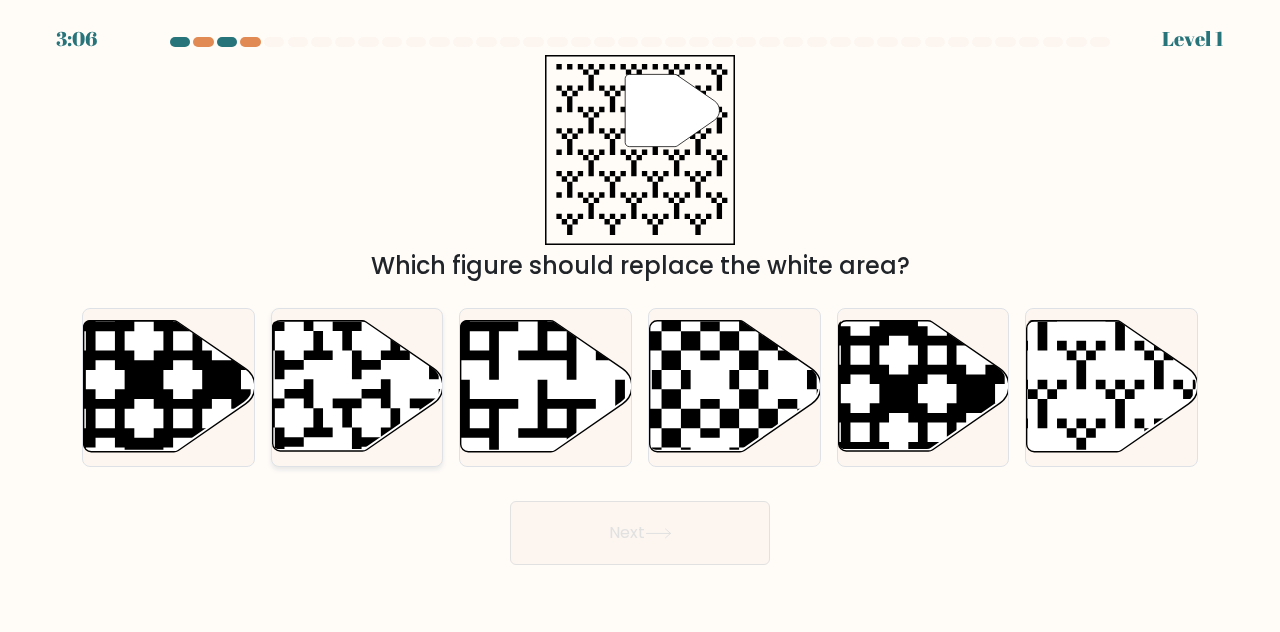 click at bounding box center (357, 386) 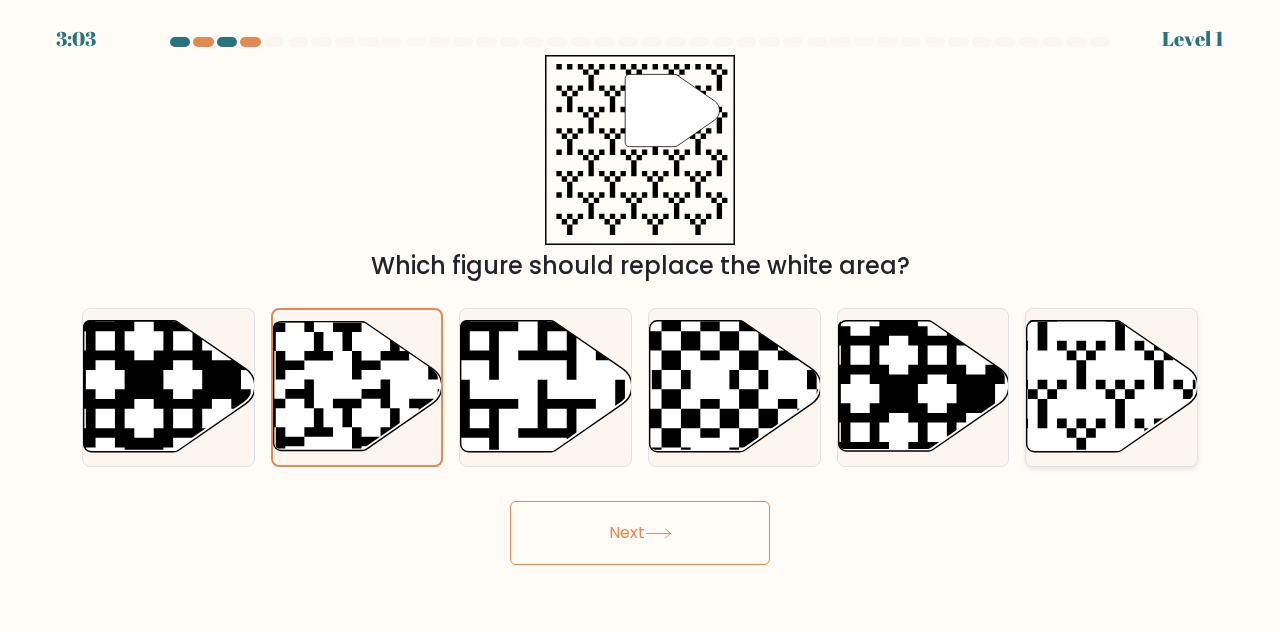 click at bounding box center [1112, 386] 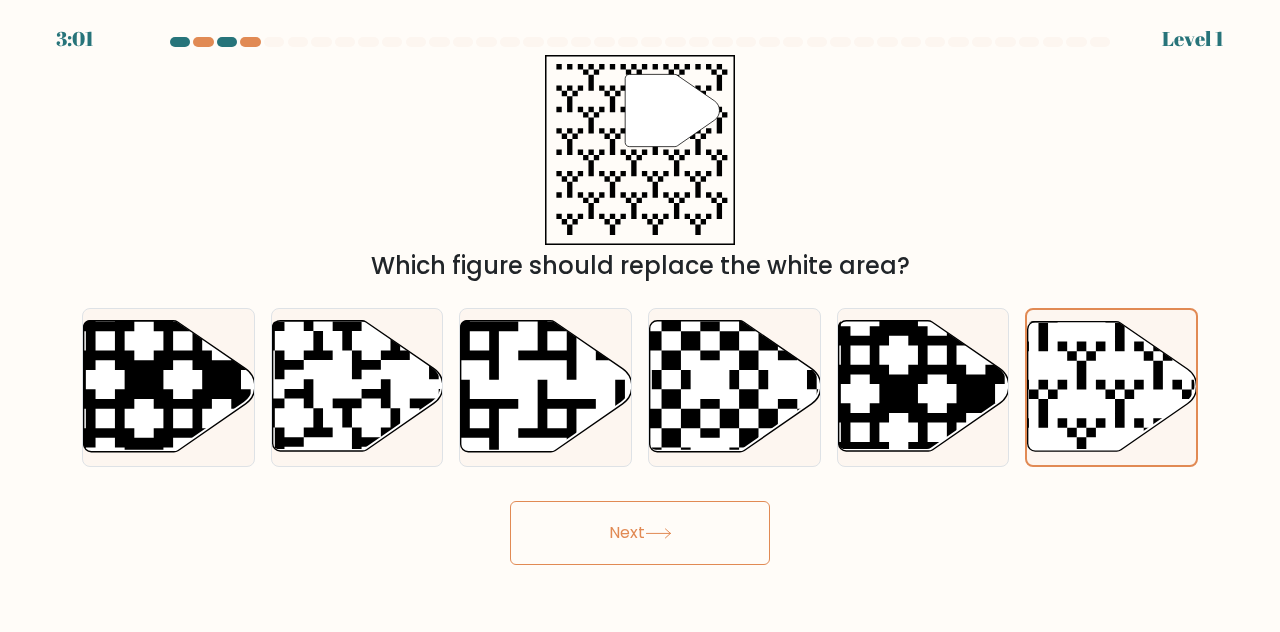 click at bounding box center [658, 533] 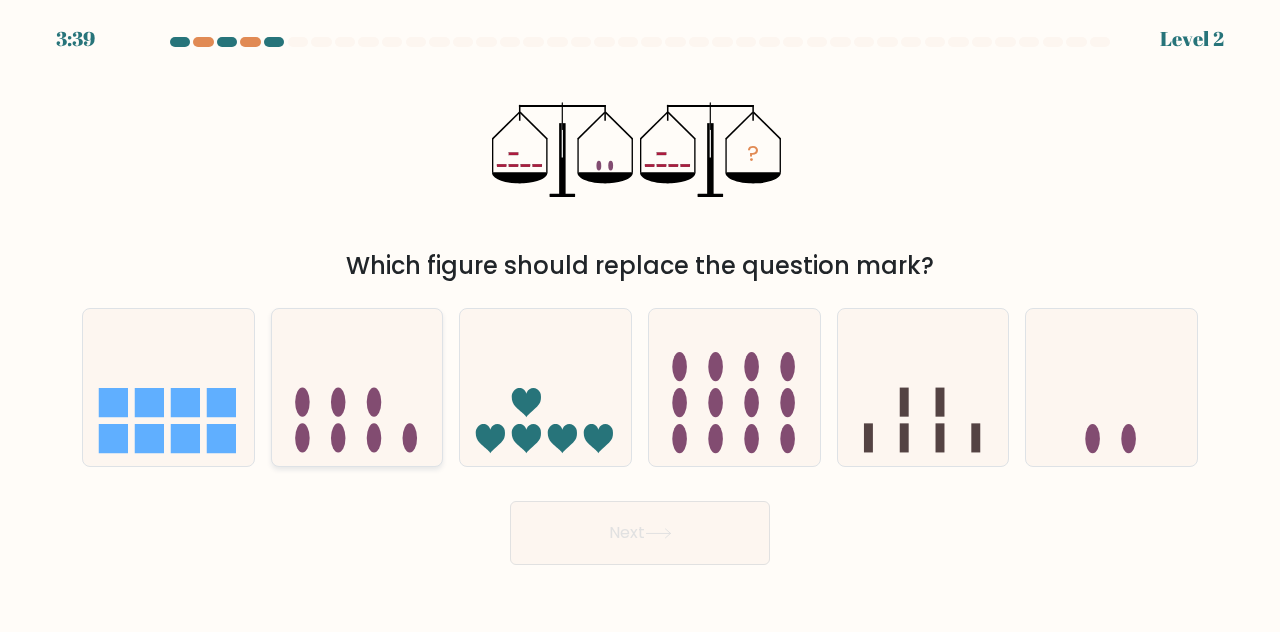 click at bounding box center (357, 386) 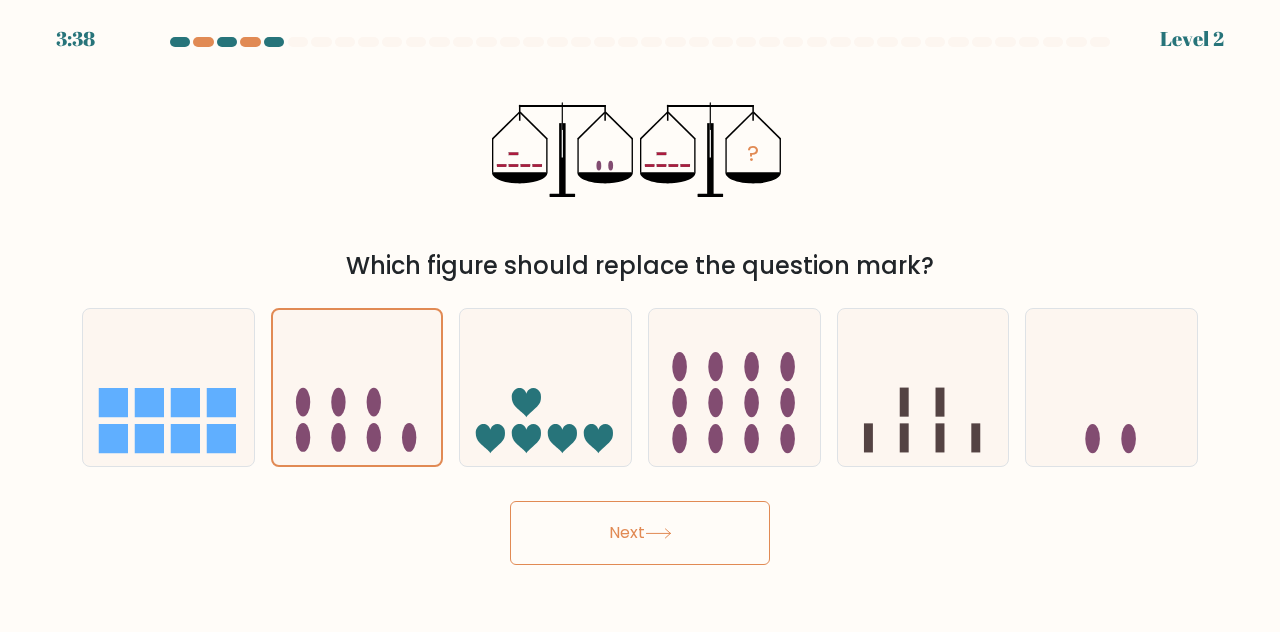 click on "Next" at bounding box center [640, 533] 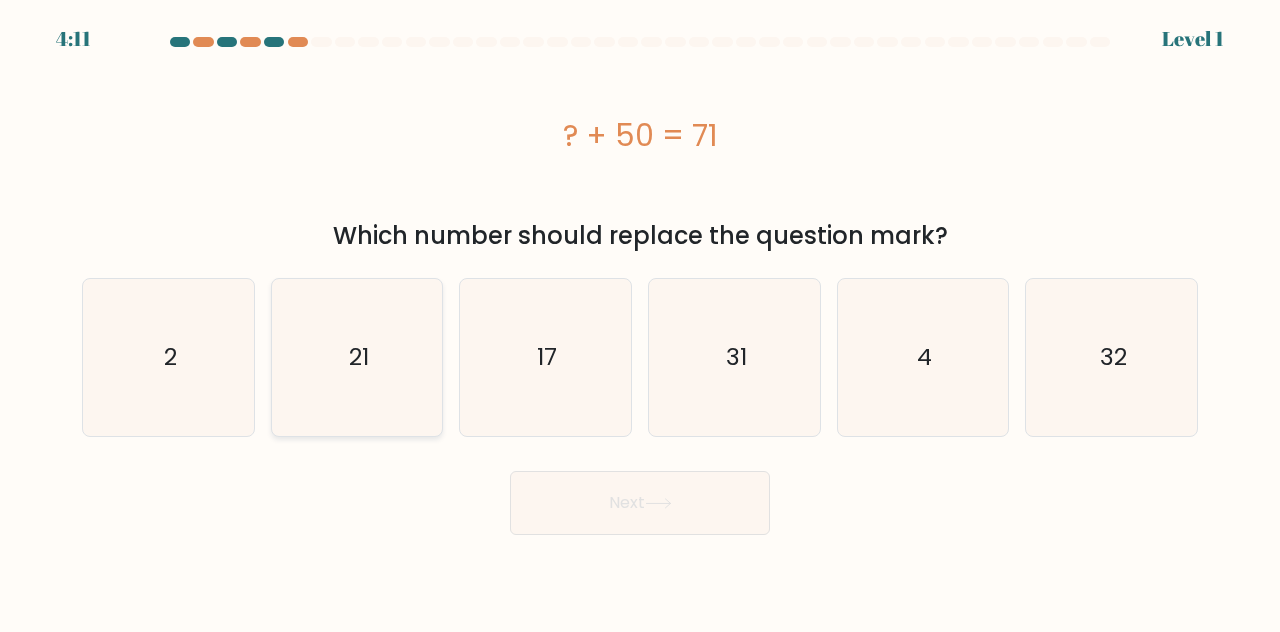 click on "21" at bounding box center (357, 357) 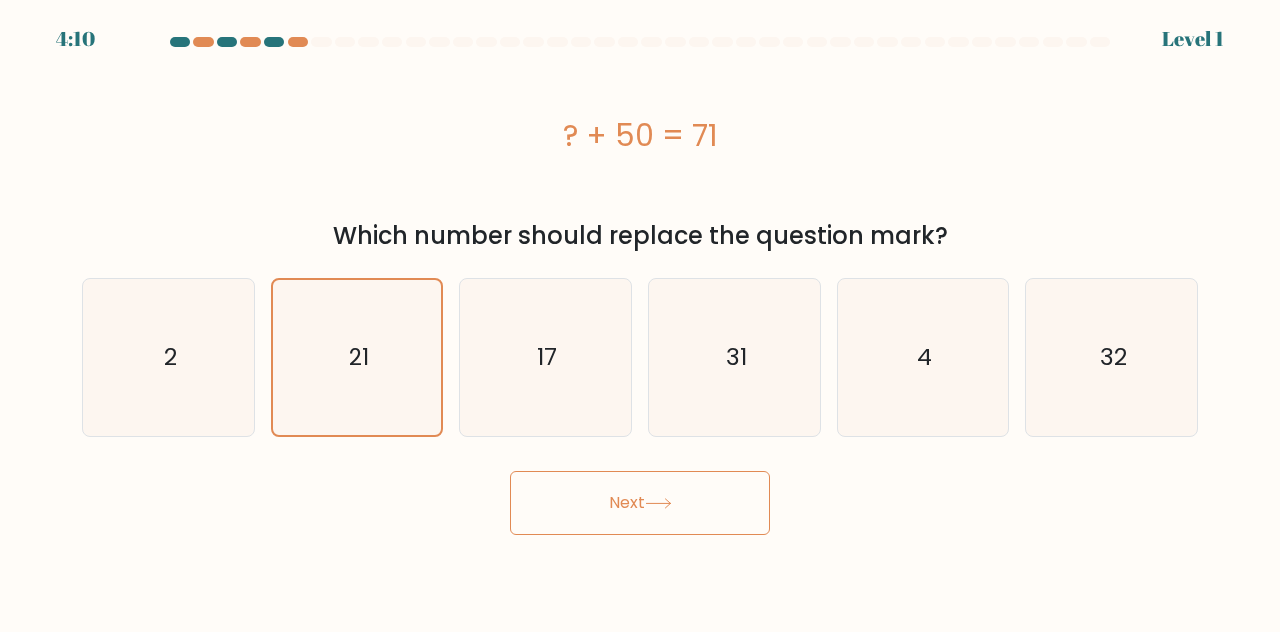 click on "Next" at bounding box center (640, 503) 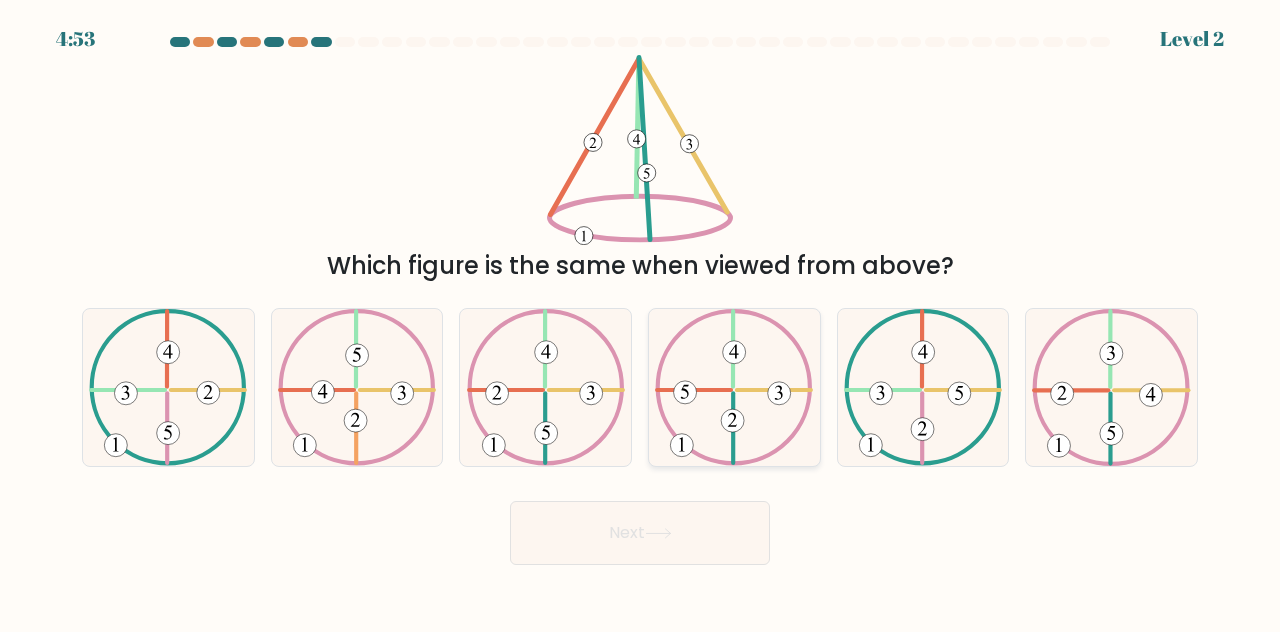 click at bounding box center [734, 387] 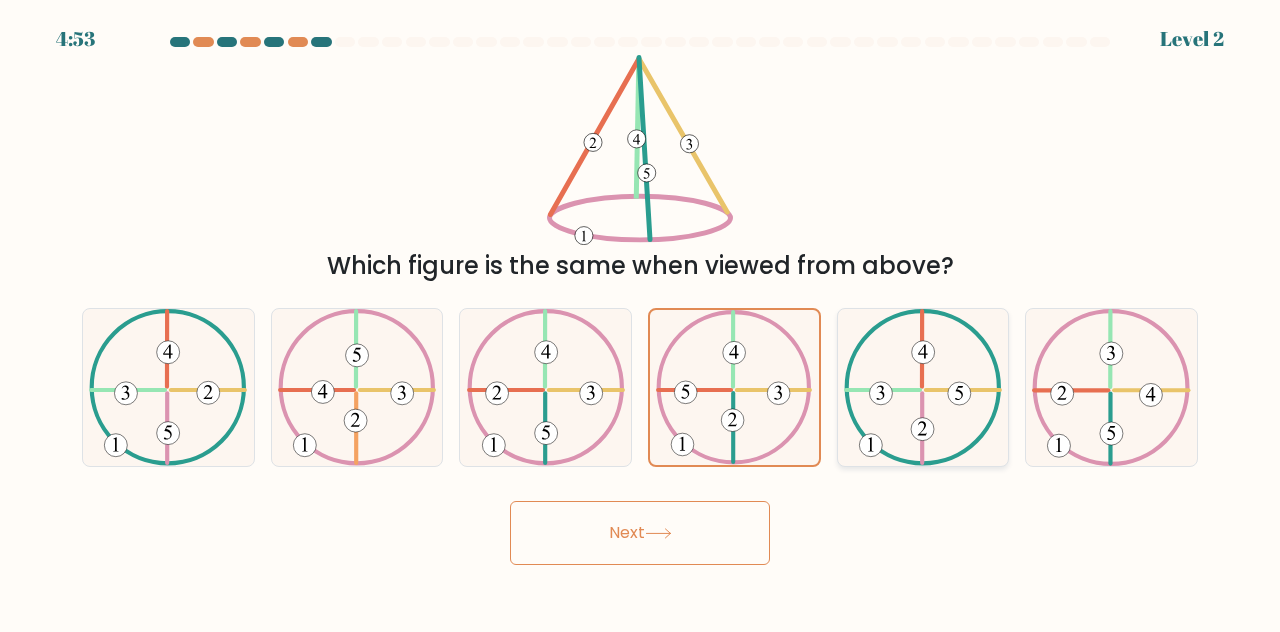 click at bounding box center (959, 393) 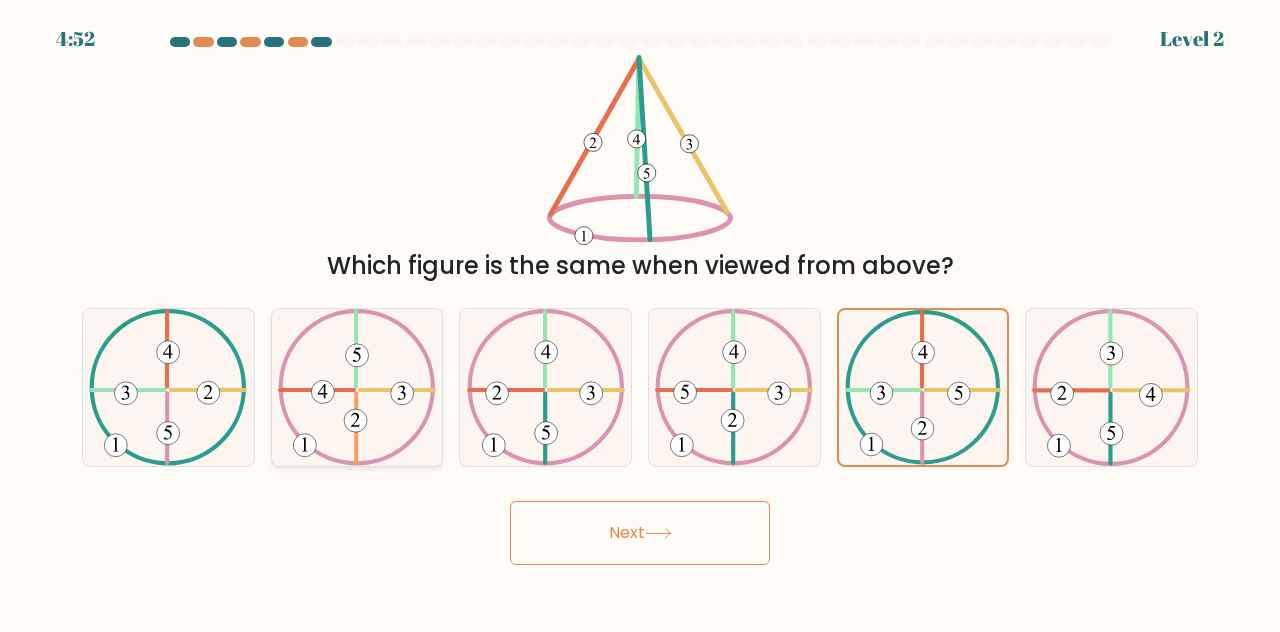 click at bounding box center (357, 387) 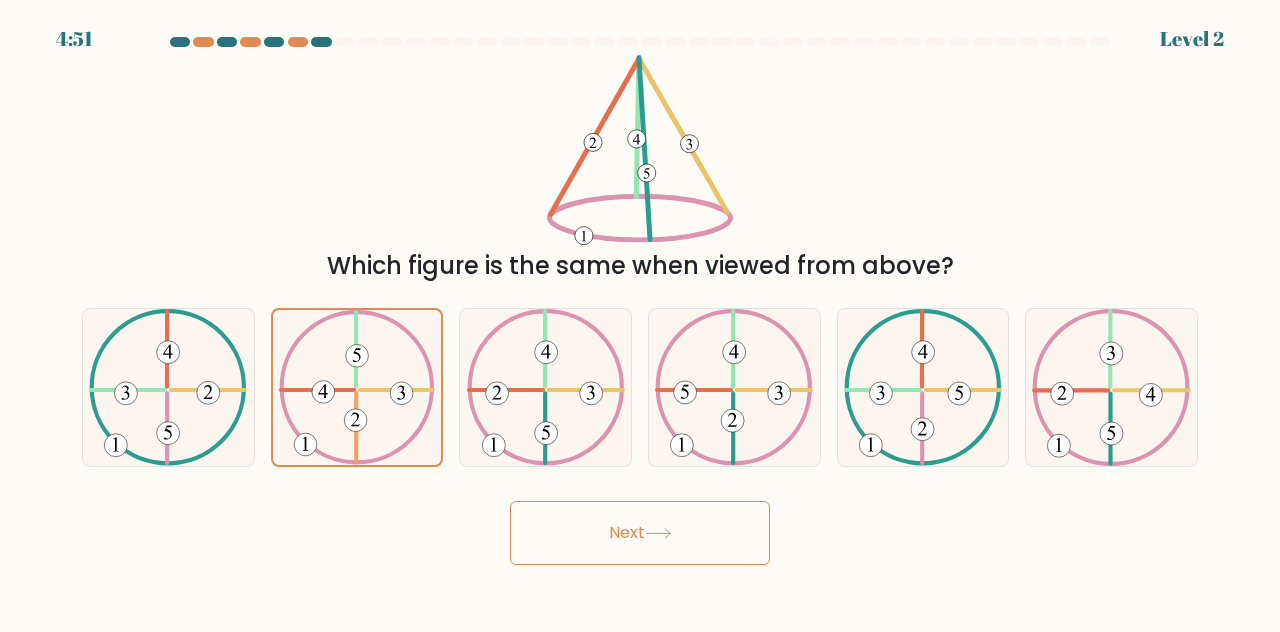 click on "Next" at bounding box center [640, 533] 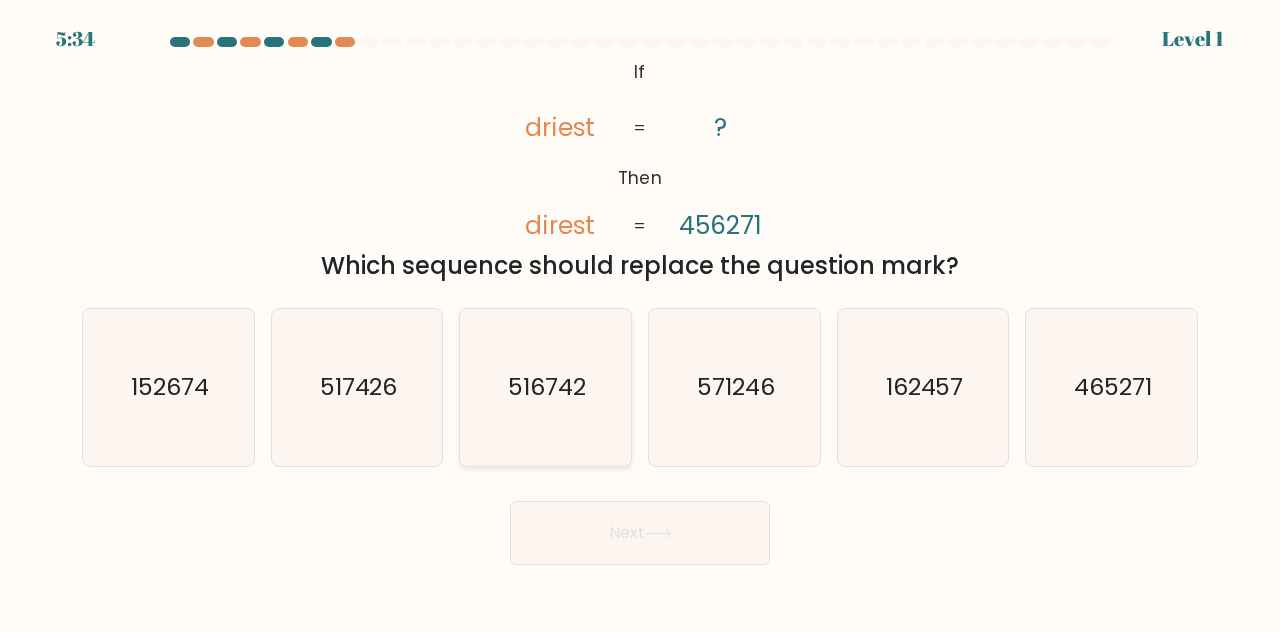 click on "516742" at bounding box center (545, 387) 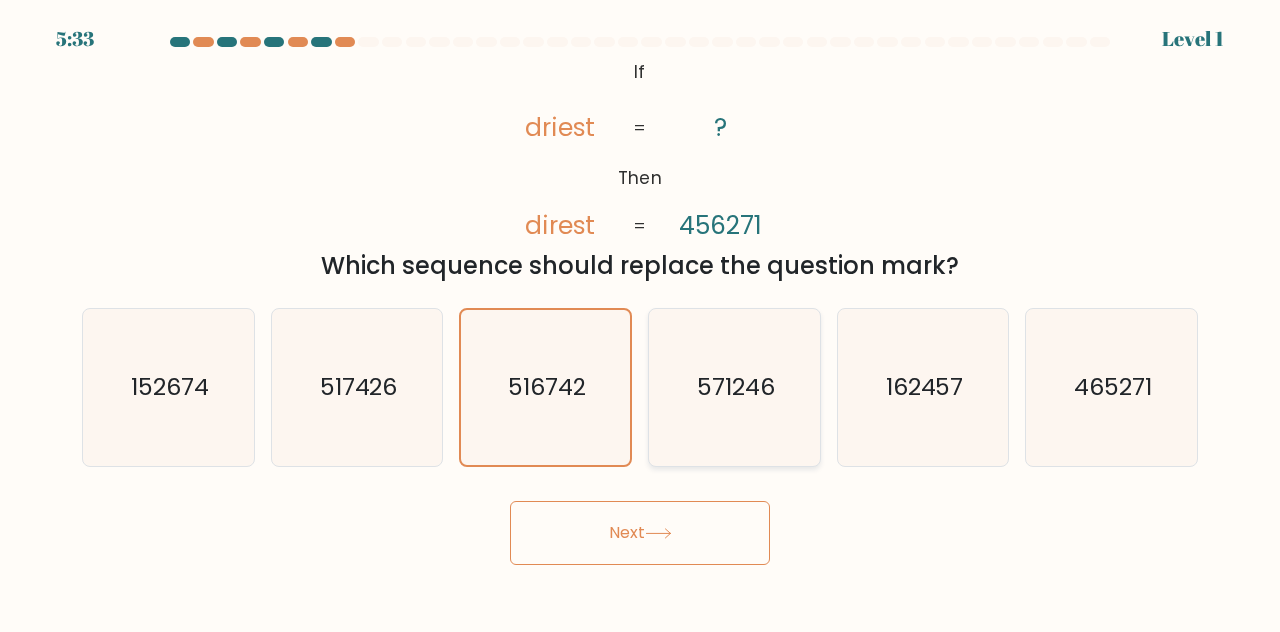 click on "571246" at bounding box center (734, 387) 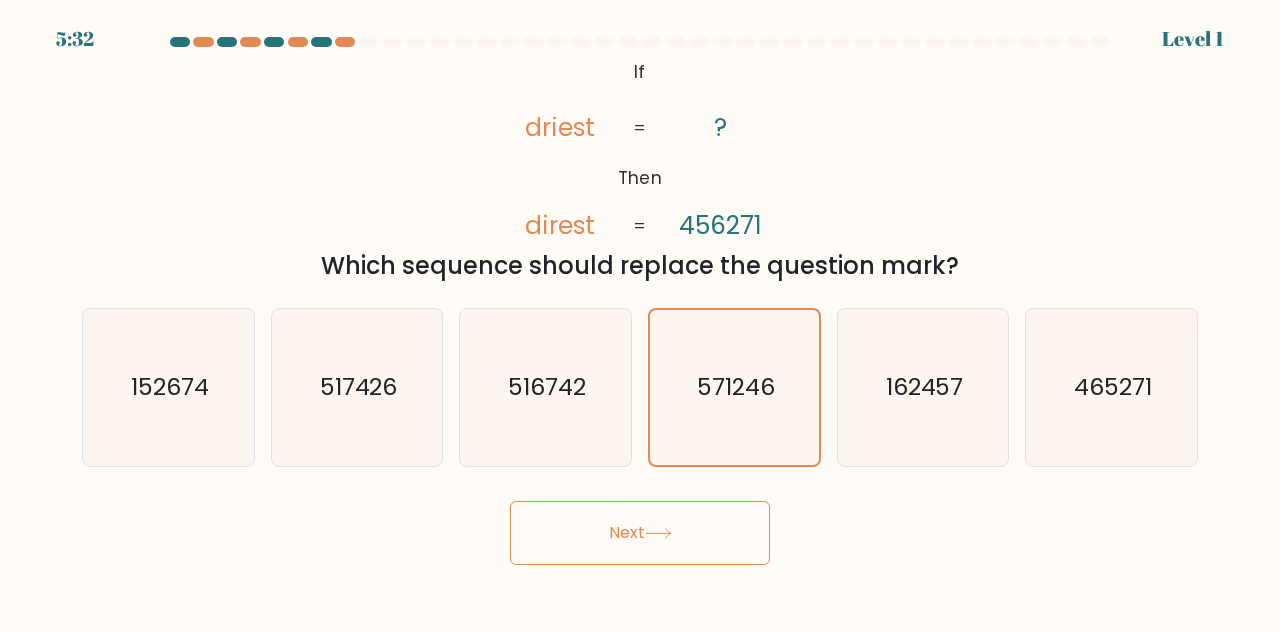 click on "Next" at bounding box center [640, 533] 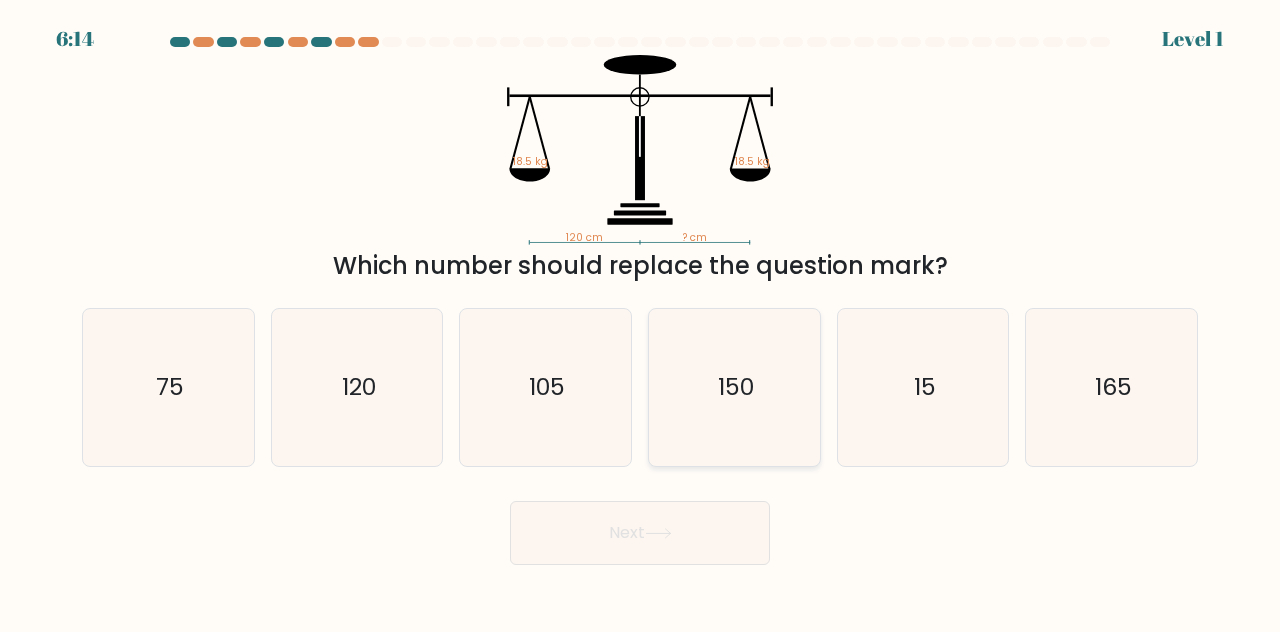 click on "150" at bounding box center [734, 387] 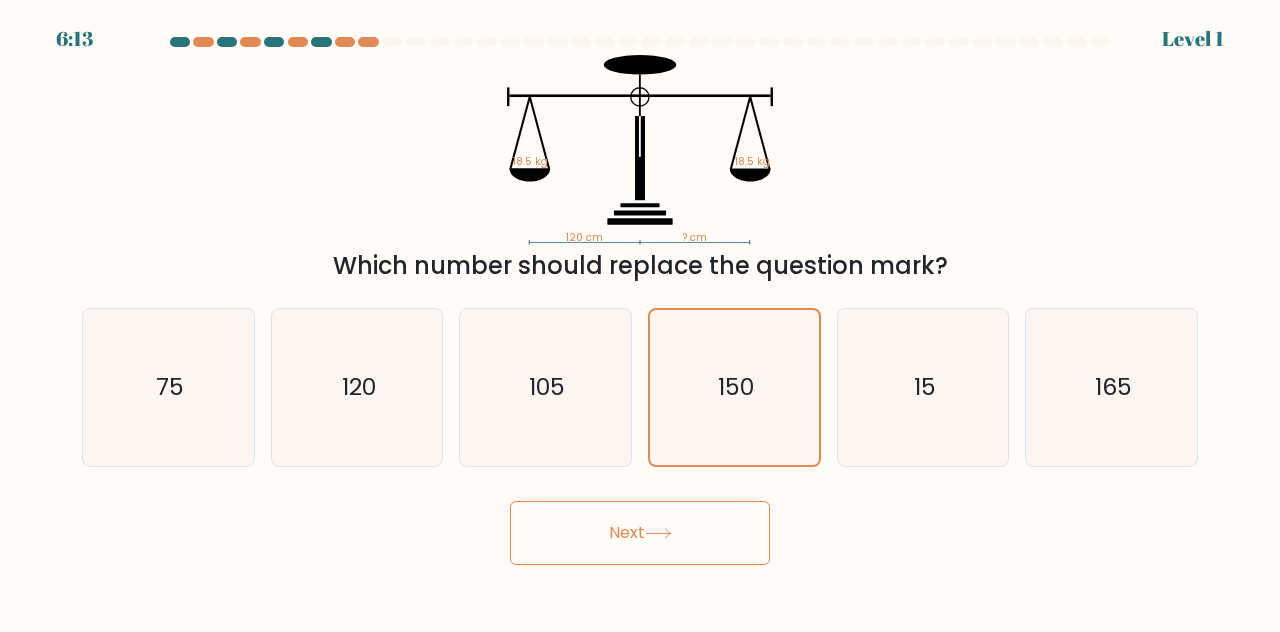 click on "Next" at bounding box center [640, 533] 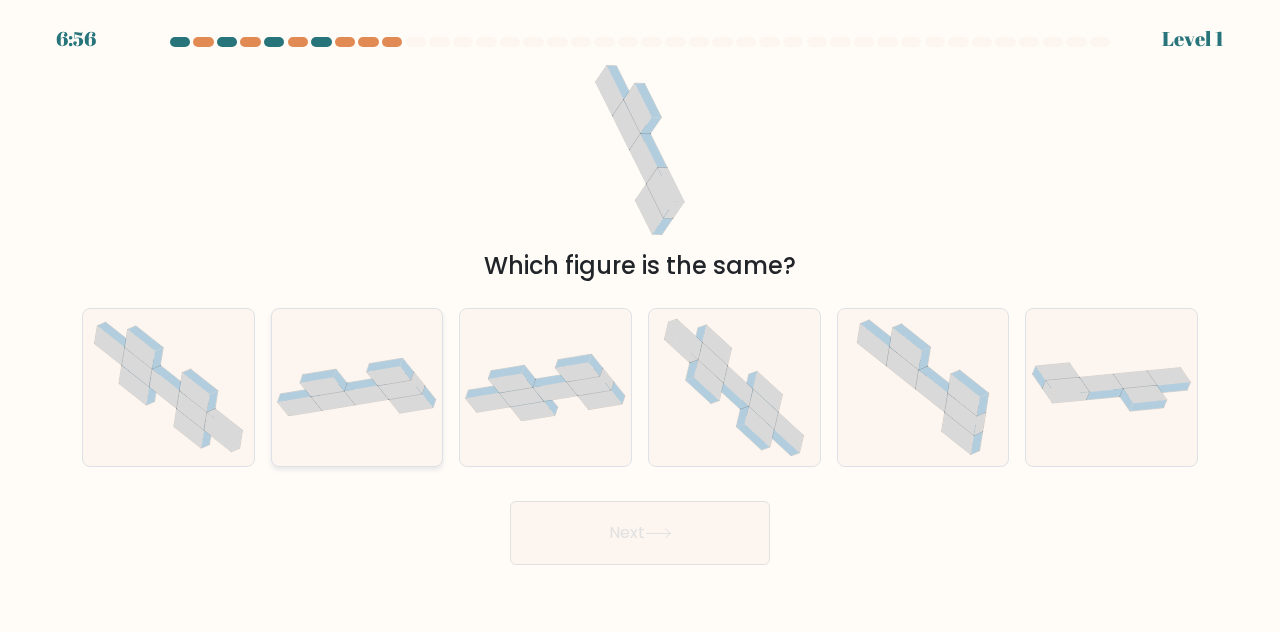 click at bounding box center (357, 387) 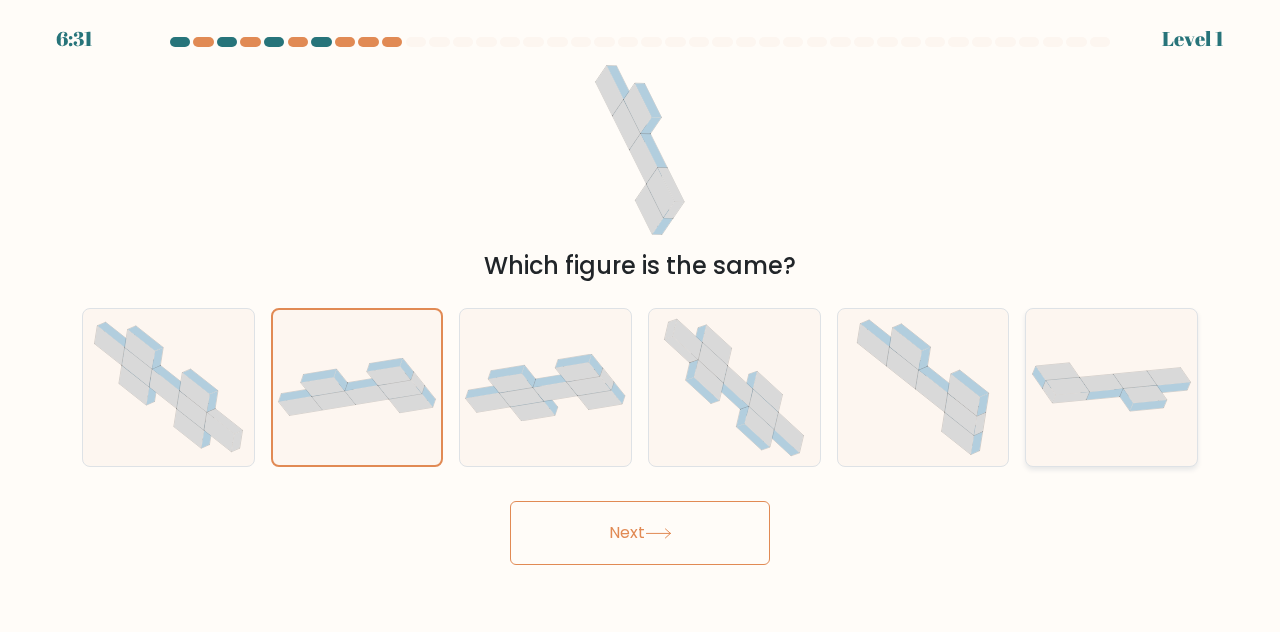 click at bounding box center [1111, 387] 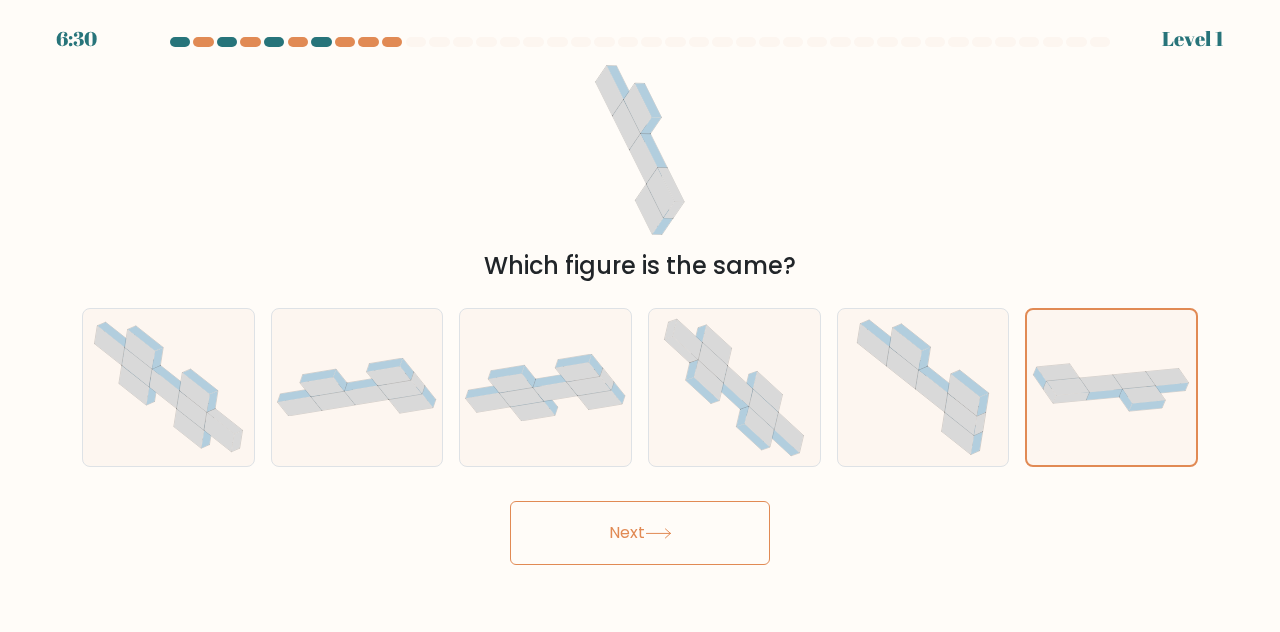 click on "Next" at bounding box center (640, 533) 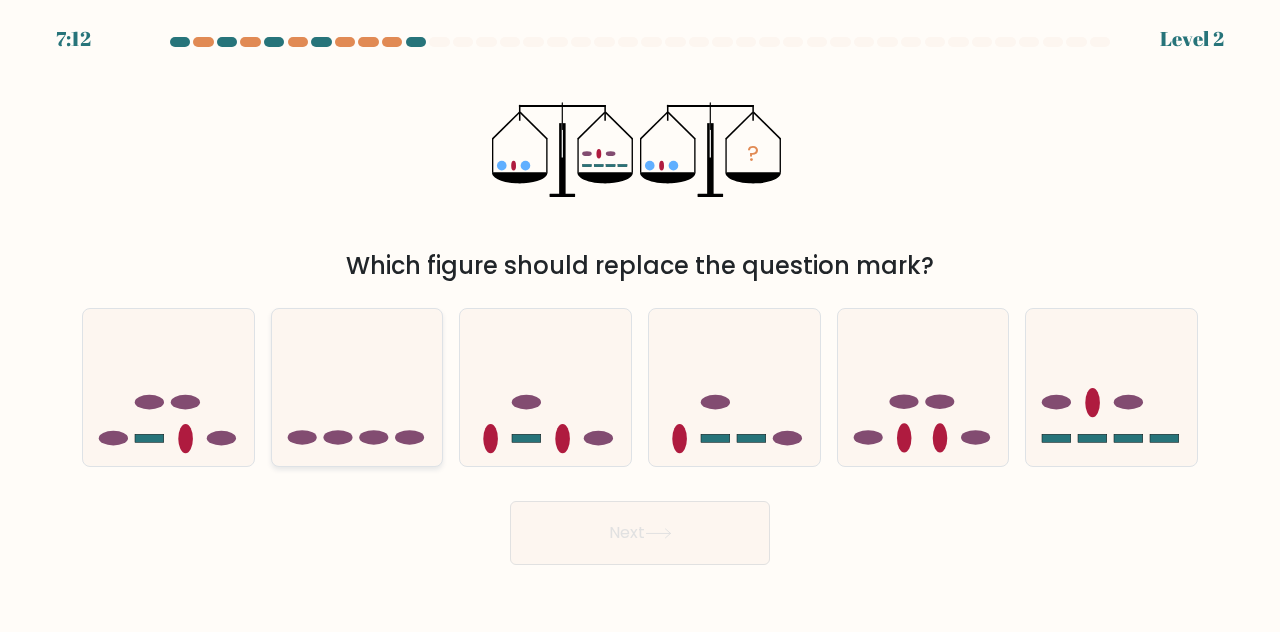 click at bounding box center (357, 386) 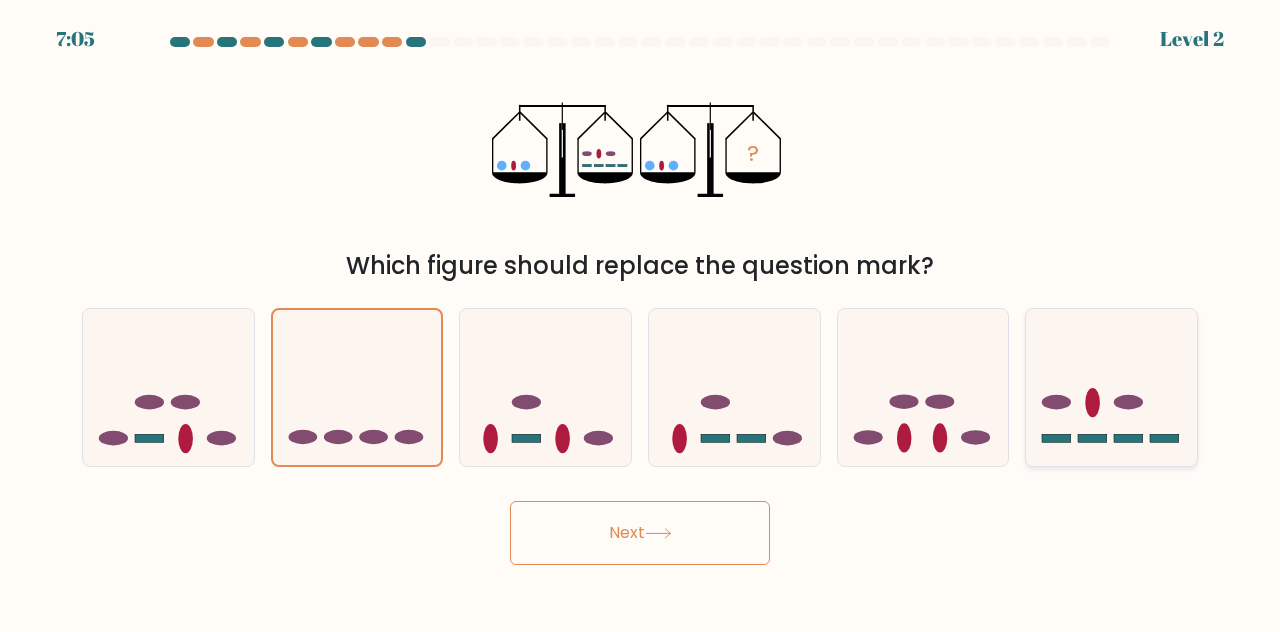 click at bounding box center [1111, 386] 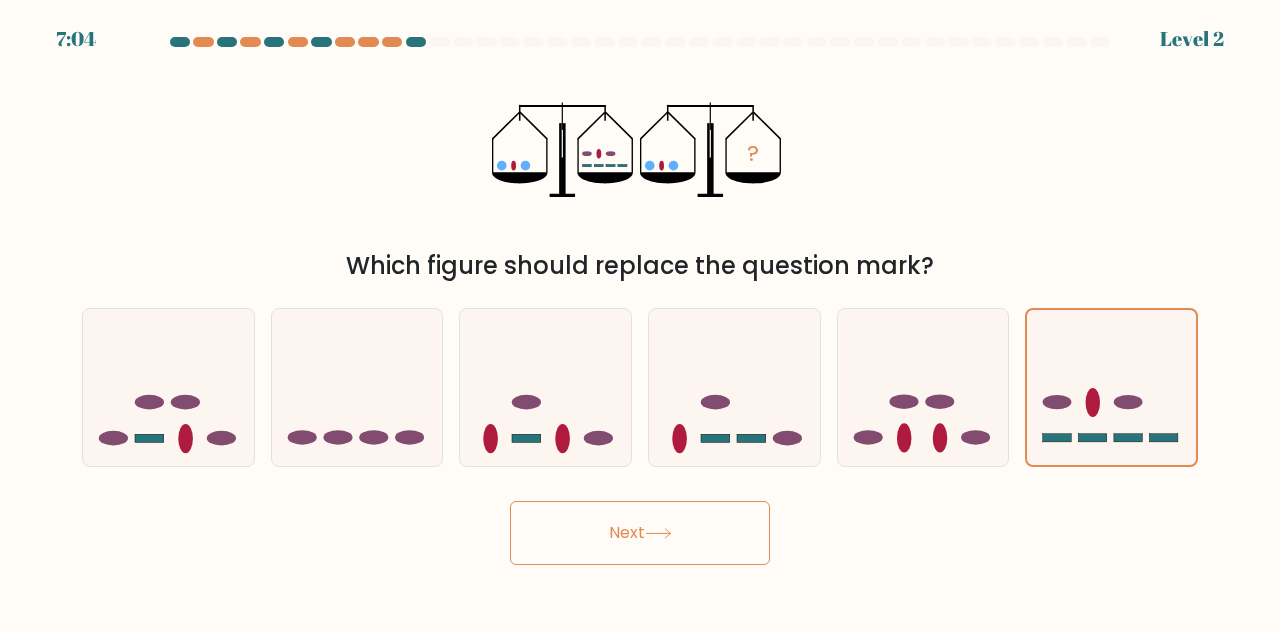 click on "Next" at bounding box center (640, 533) 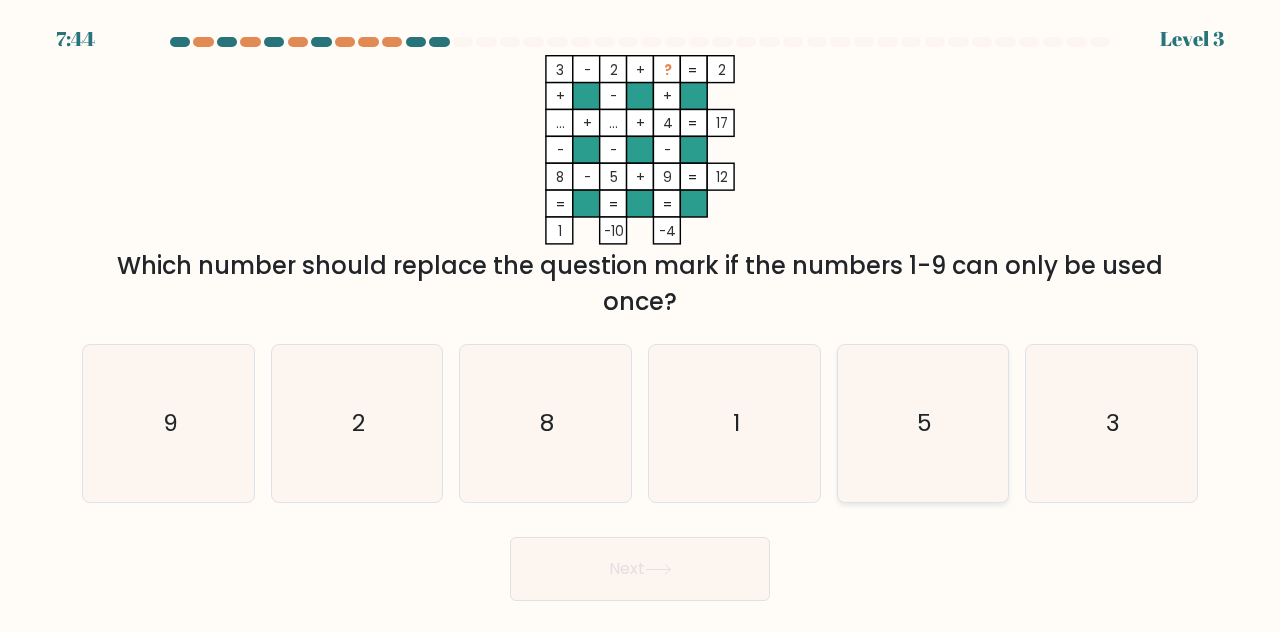 click on "5" at bounding box center [923, 423] 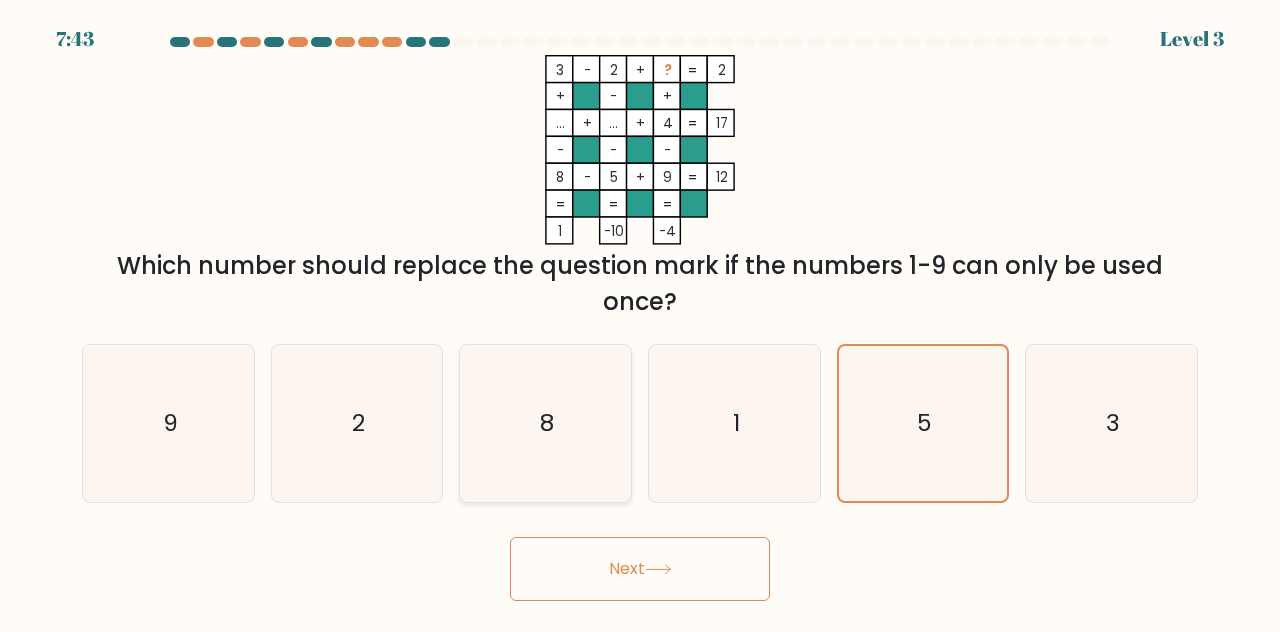 click on "8" at bounding box center [545, 423] 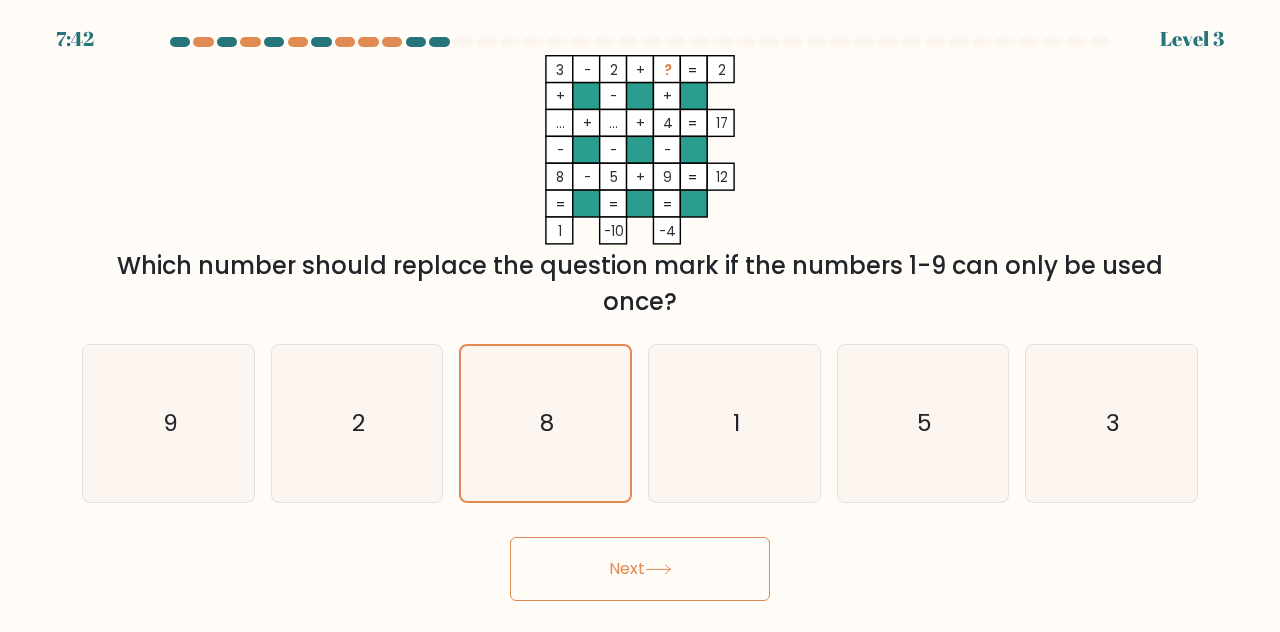 click at bounding box center (658, 569) 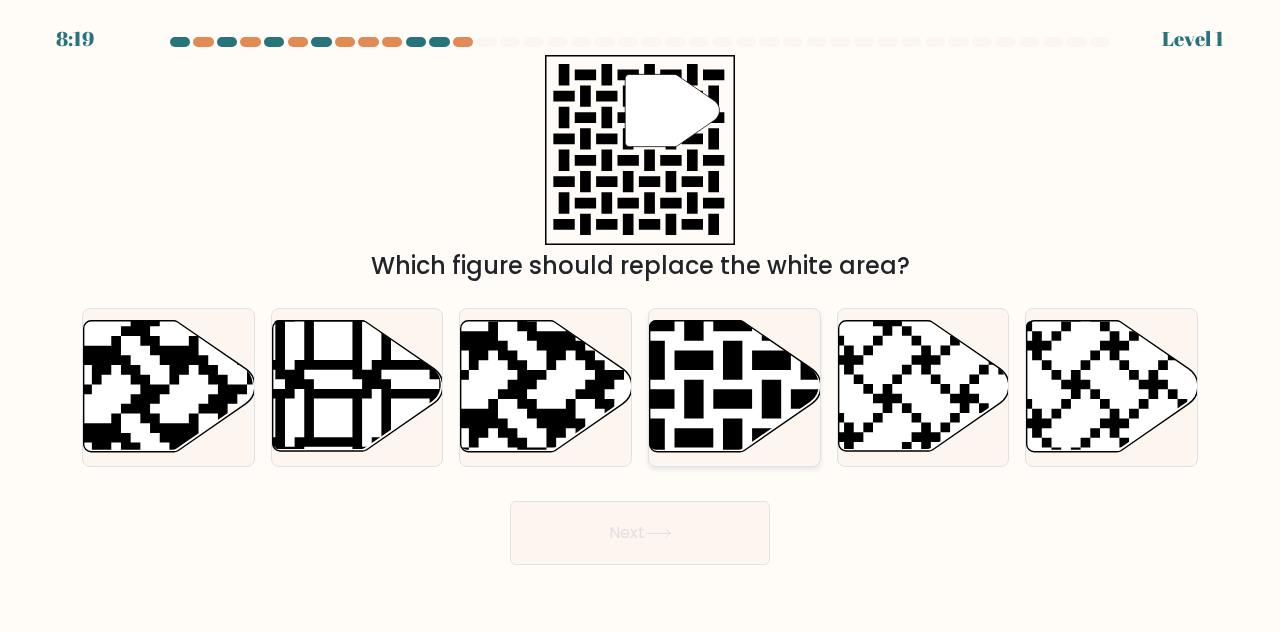 click at bounding box center (675, 458) 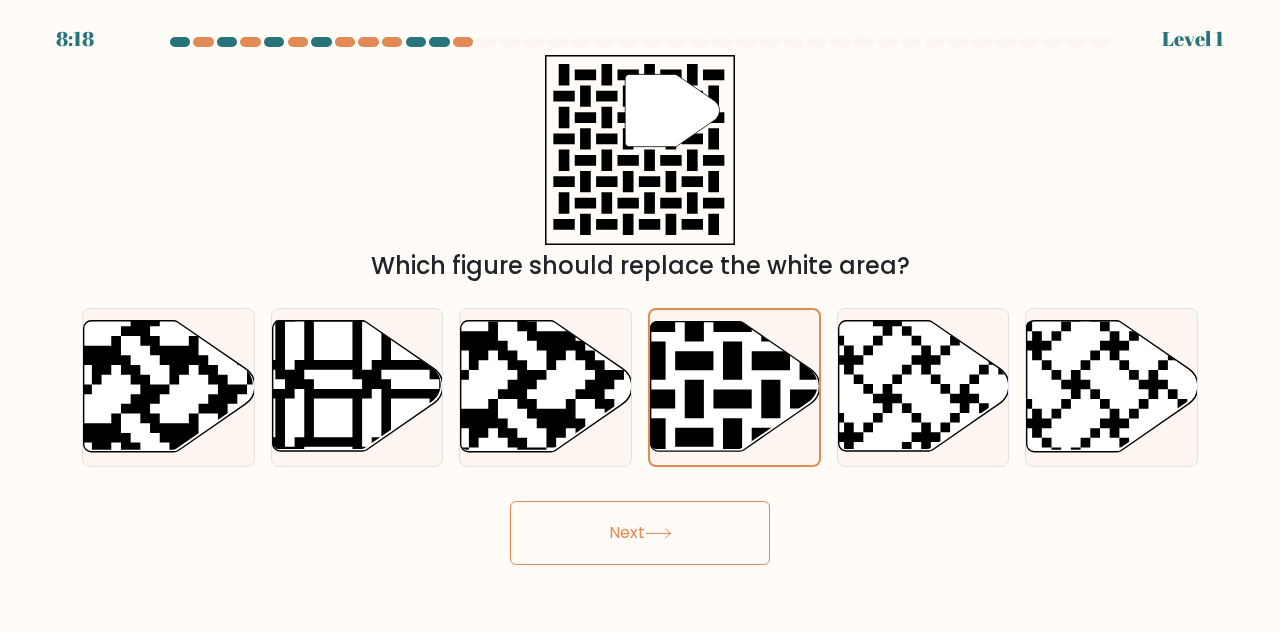 click on "Next" at bounding box center [640, 533] 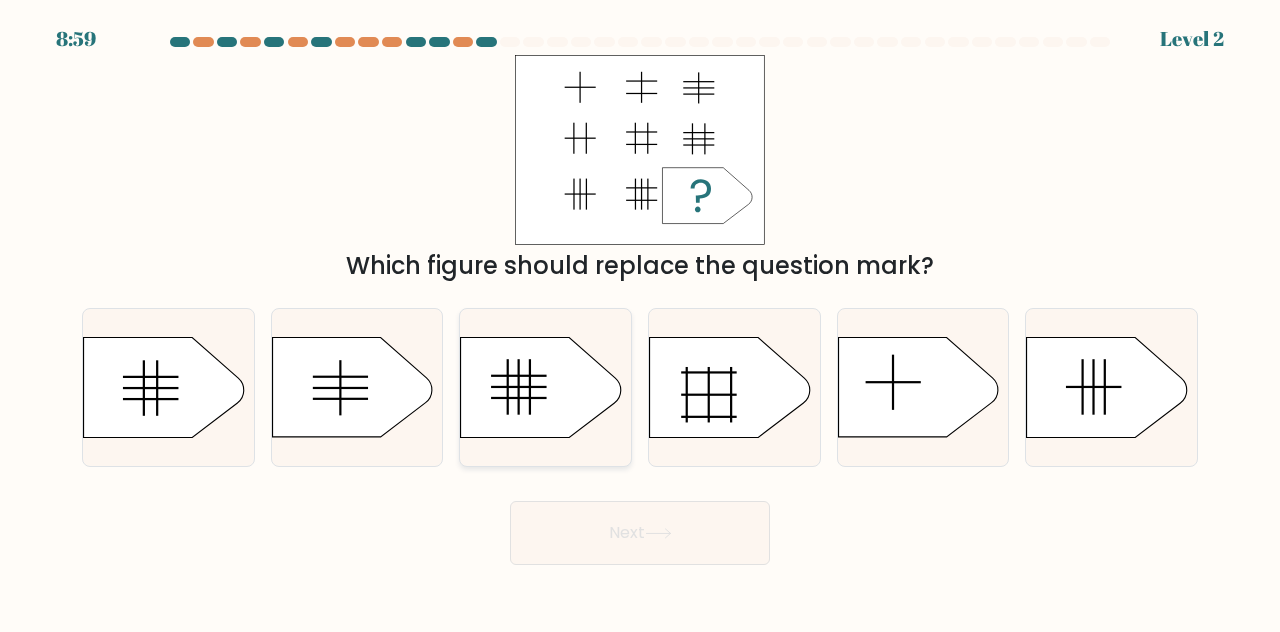click at bounding box center (541, 387) 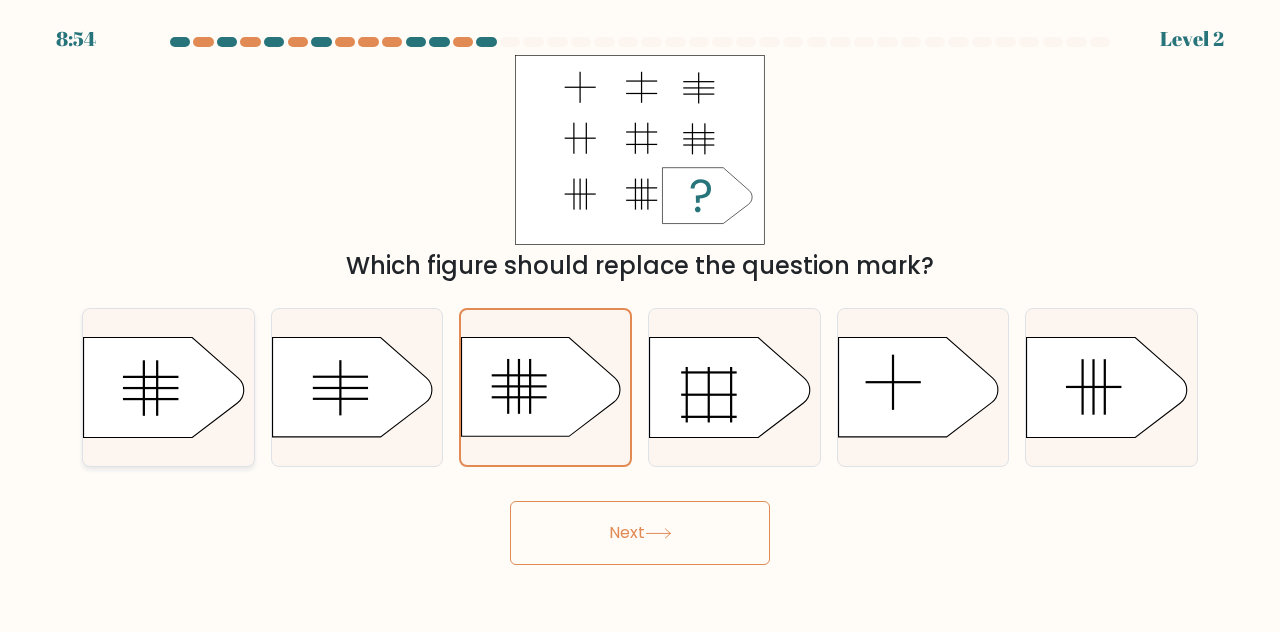 click at bounding box center [164, 387] 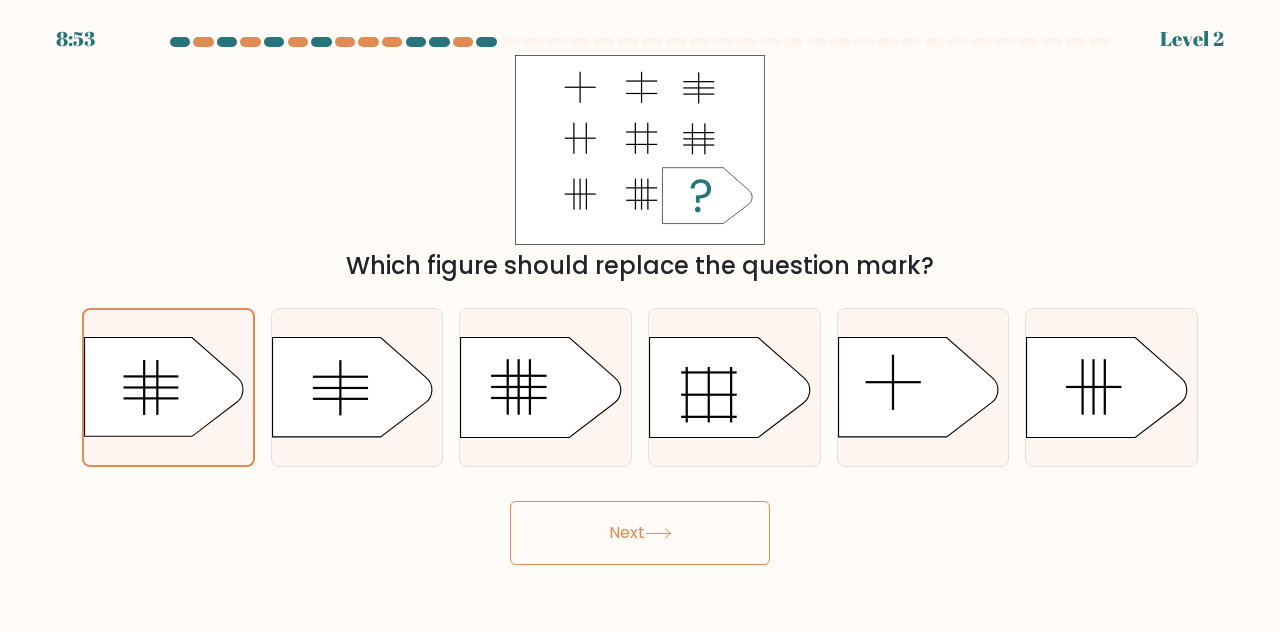 click on "Next" at bounding box center [640, 533] 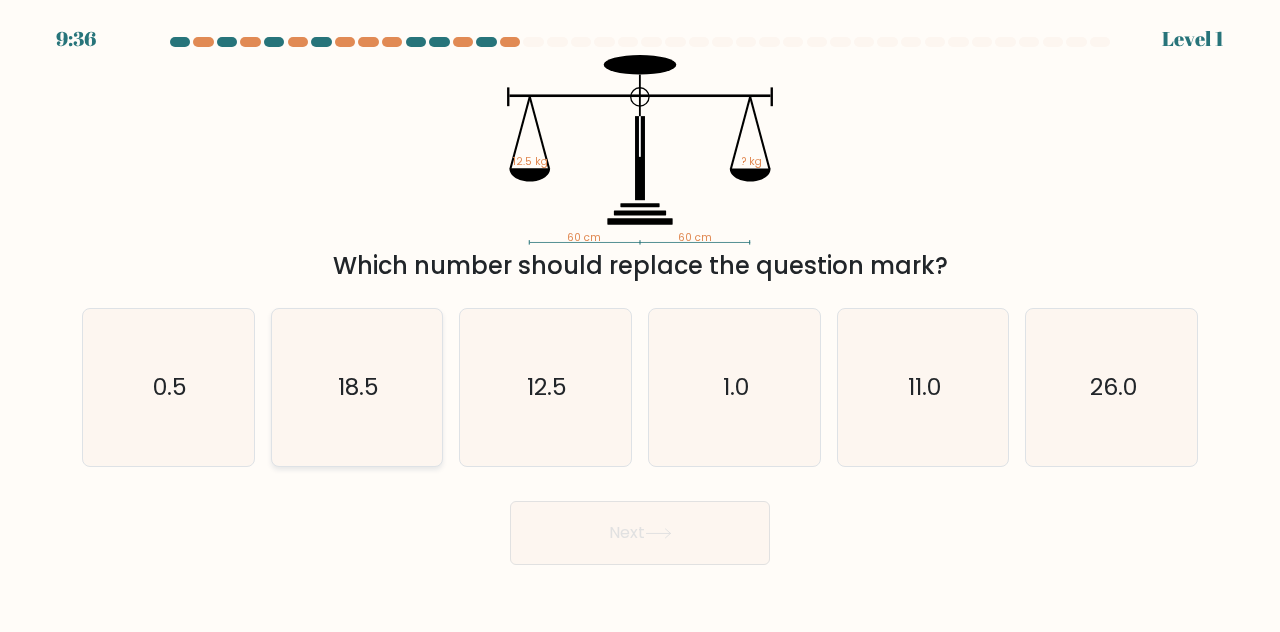 click on "18.5" at bounding box center (358, 386) 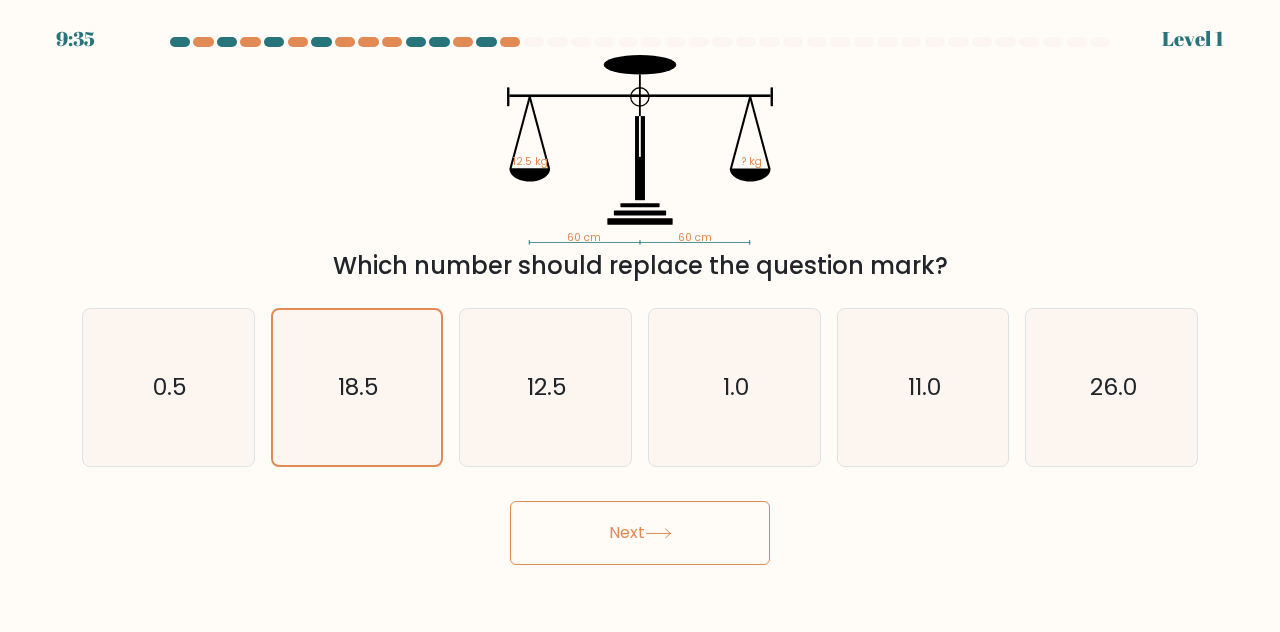 click on "Next" at bounding box center (640, 533) 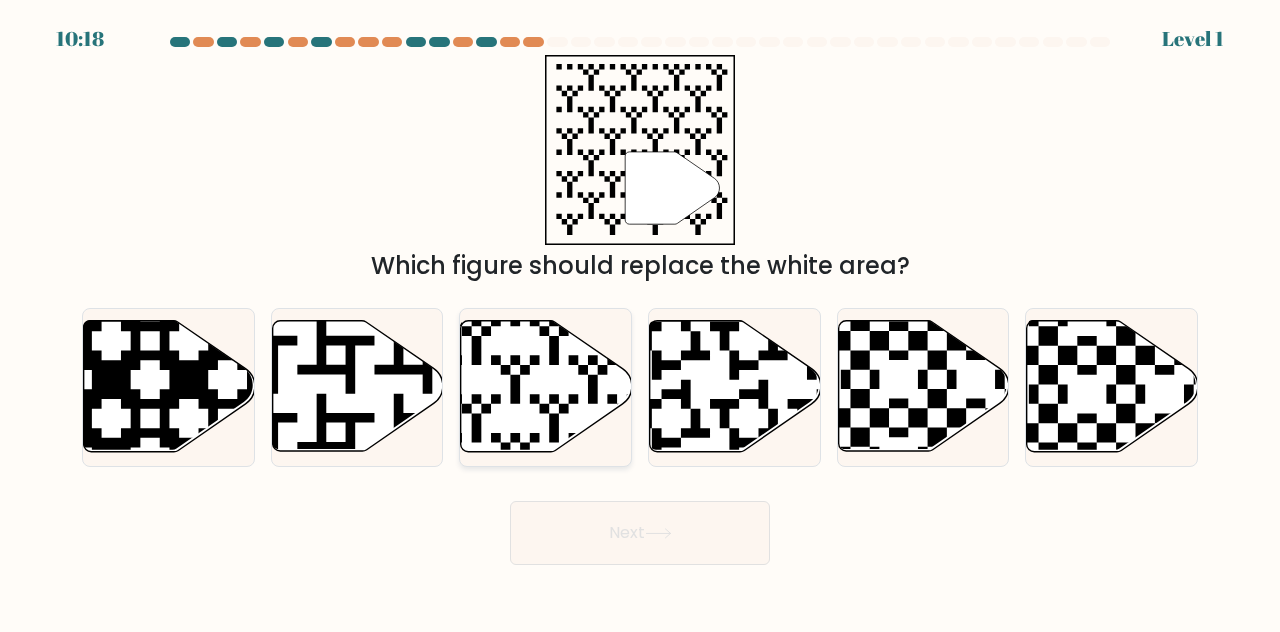 click at bounding box center (546, 386) 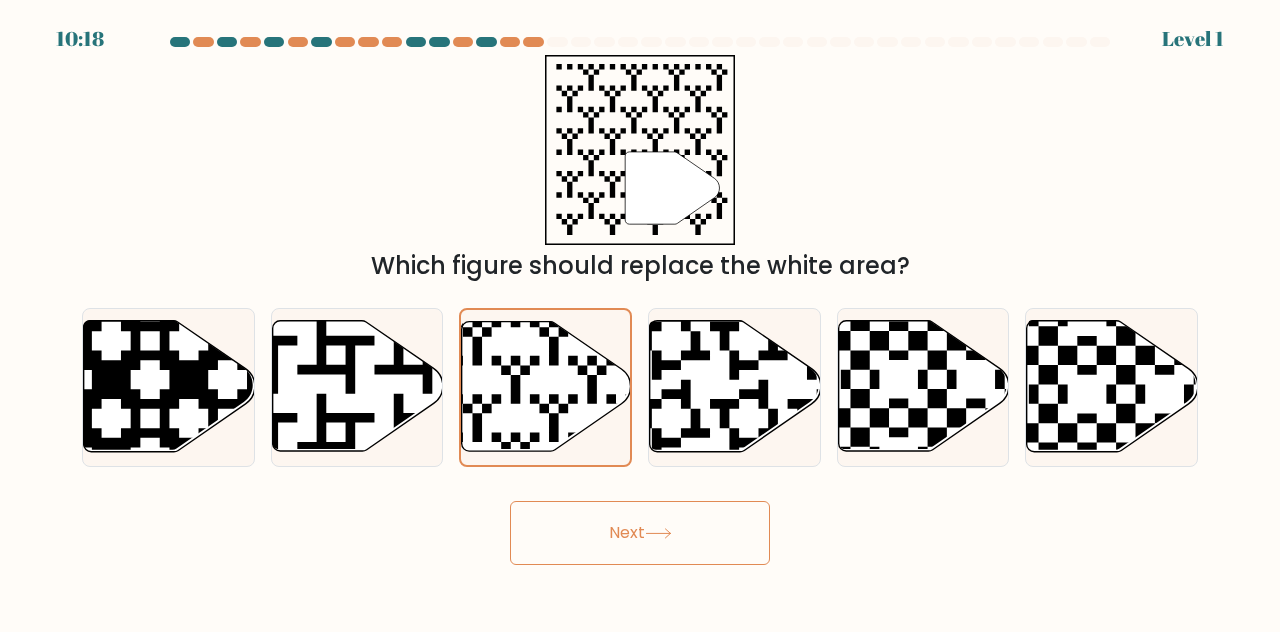 click on "Next" at bounding box center [640, 533] 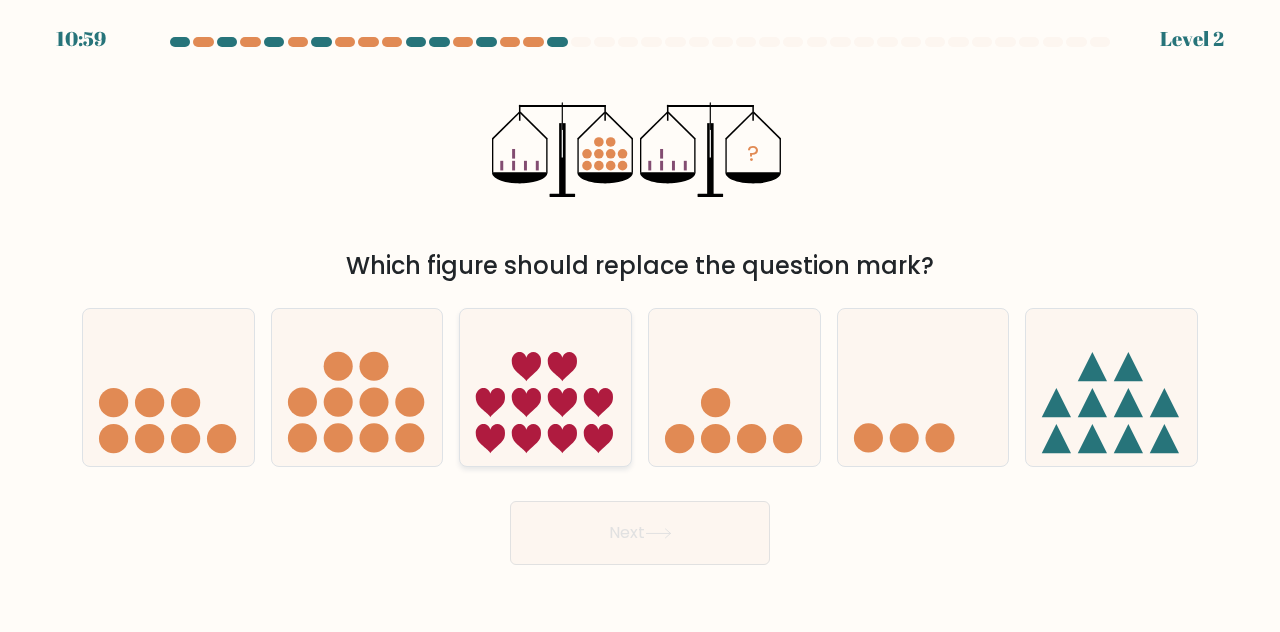 click at bounding box center [545, 386] 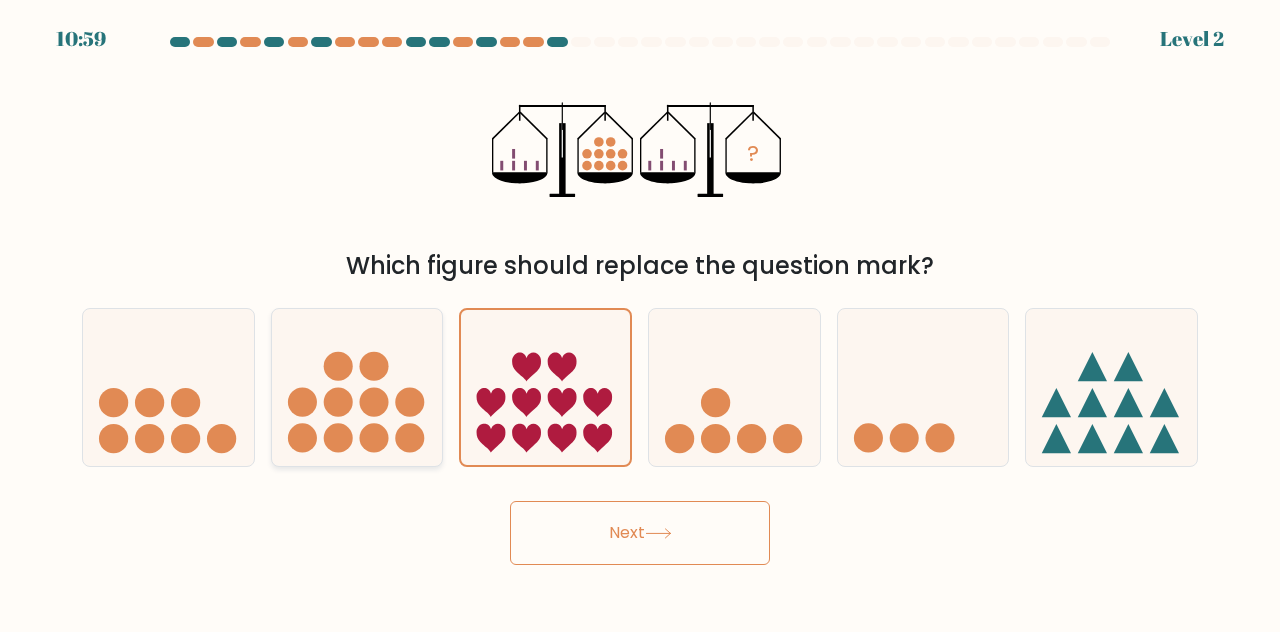click at bounding box center (338, 438) 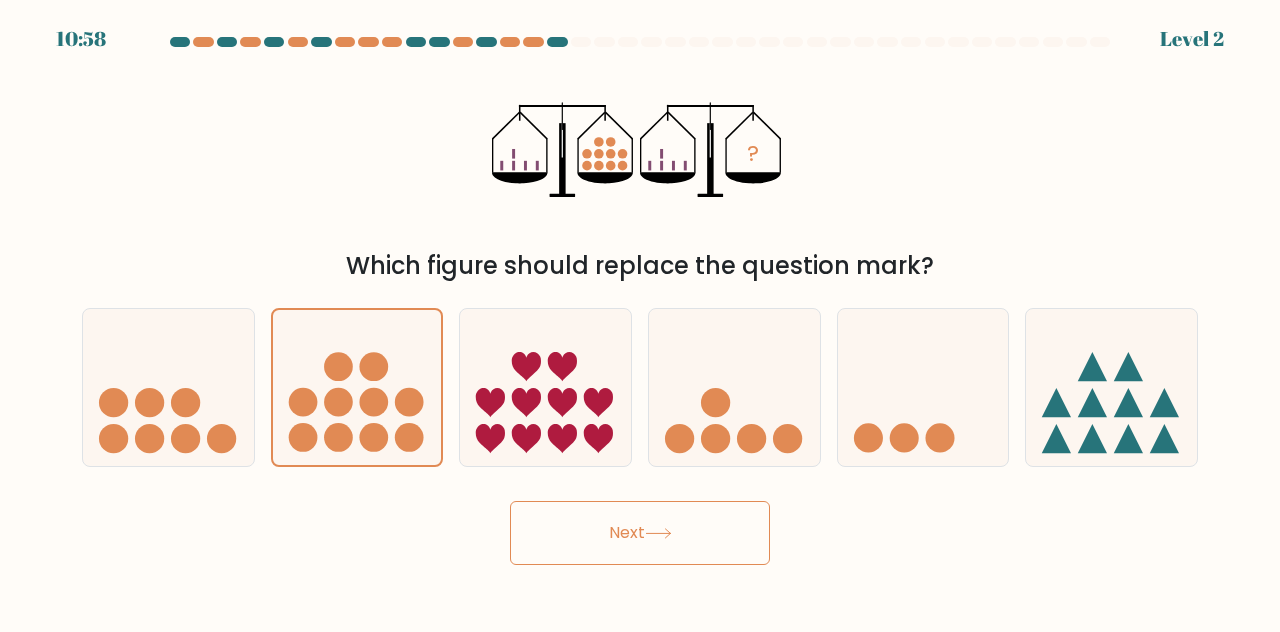 click on "Next" at bounding box center (640, 533) 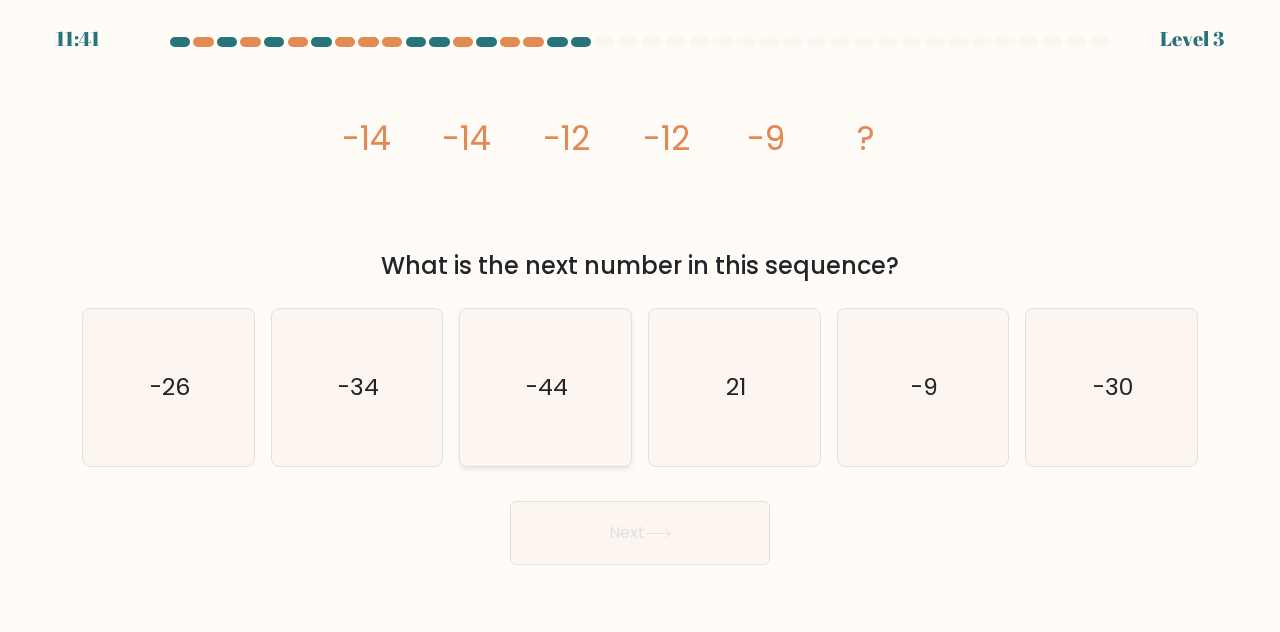 click on "-44" at bounding box center (545, 387) 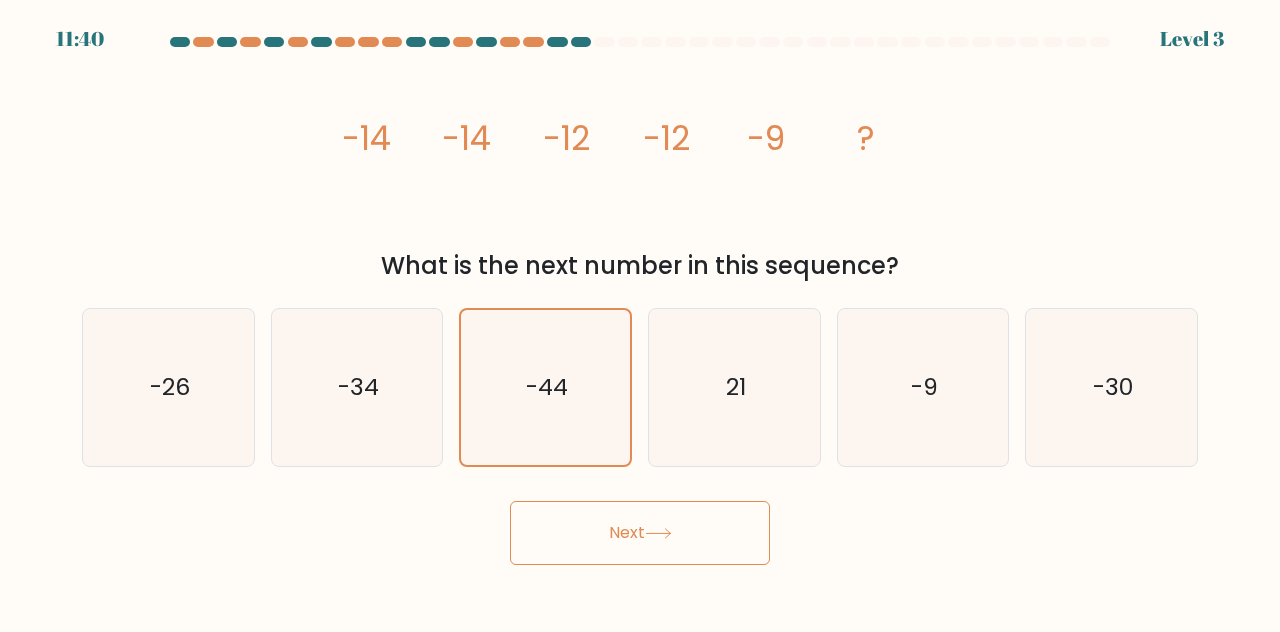 click on "Next" at bounding box center (640, 533) 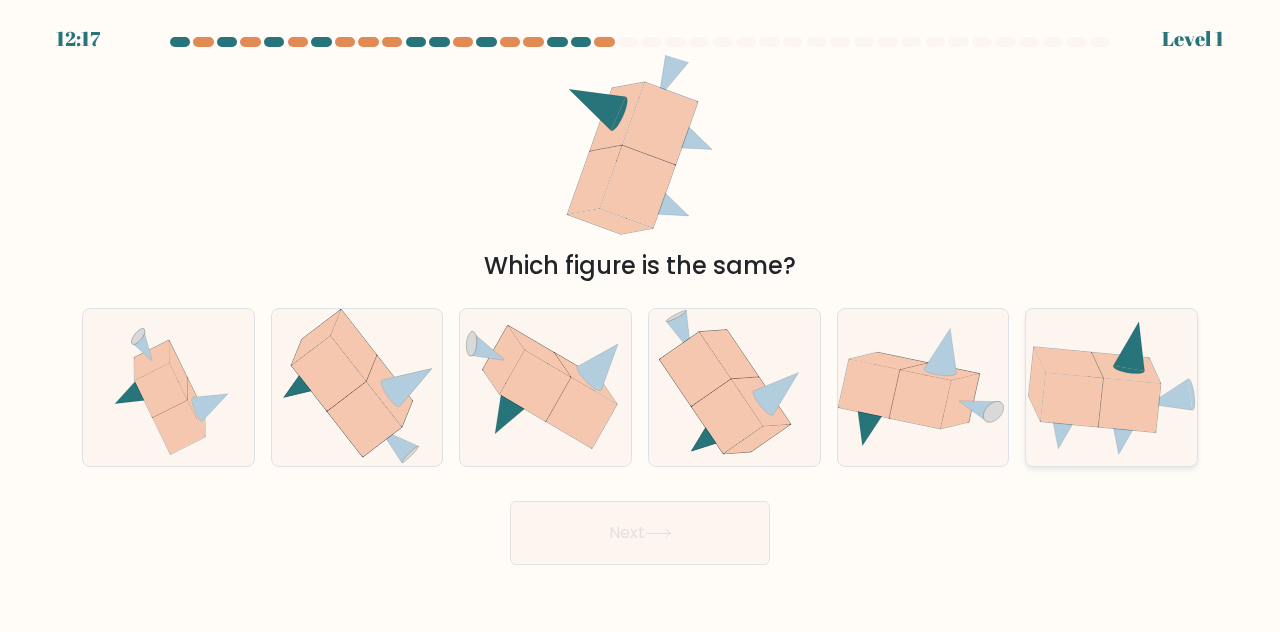 click at bounding box center [1126, 367] 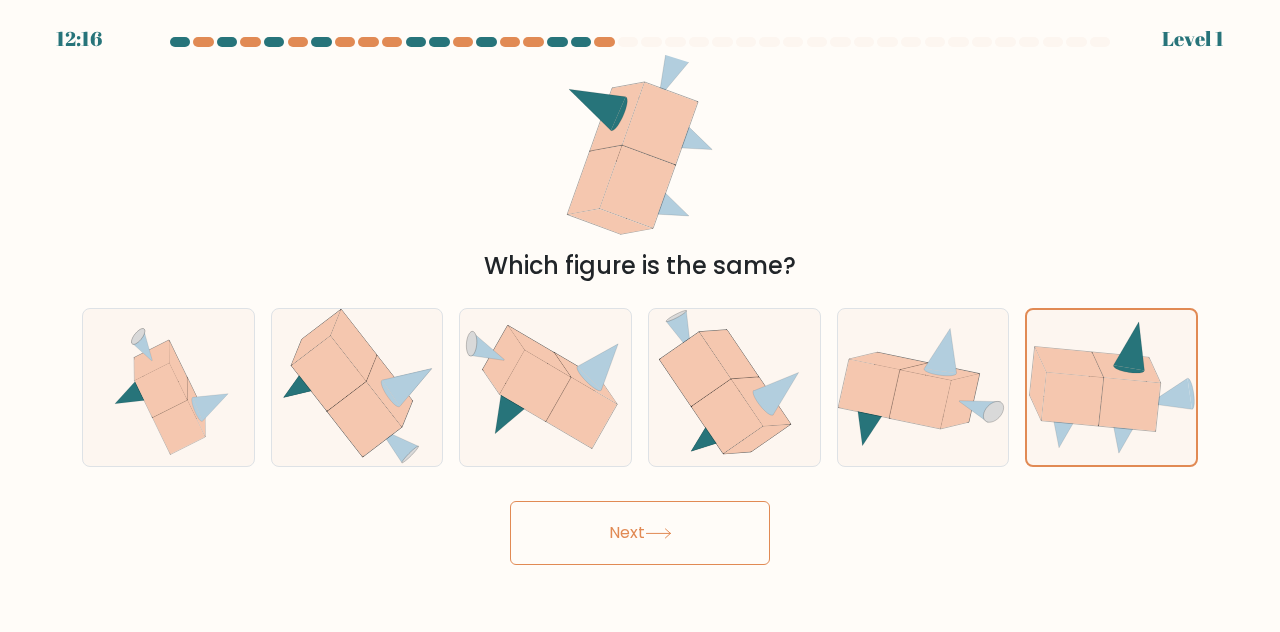 click on "Next" at bounding box center [640, 533] 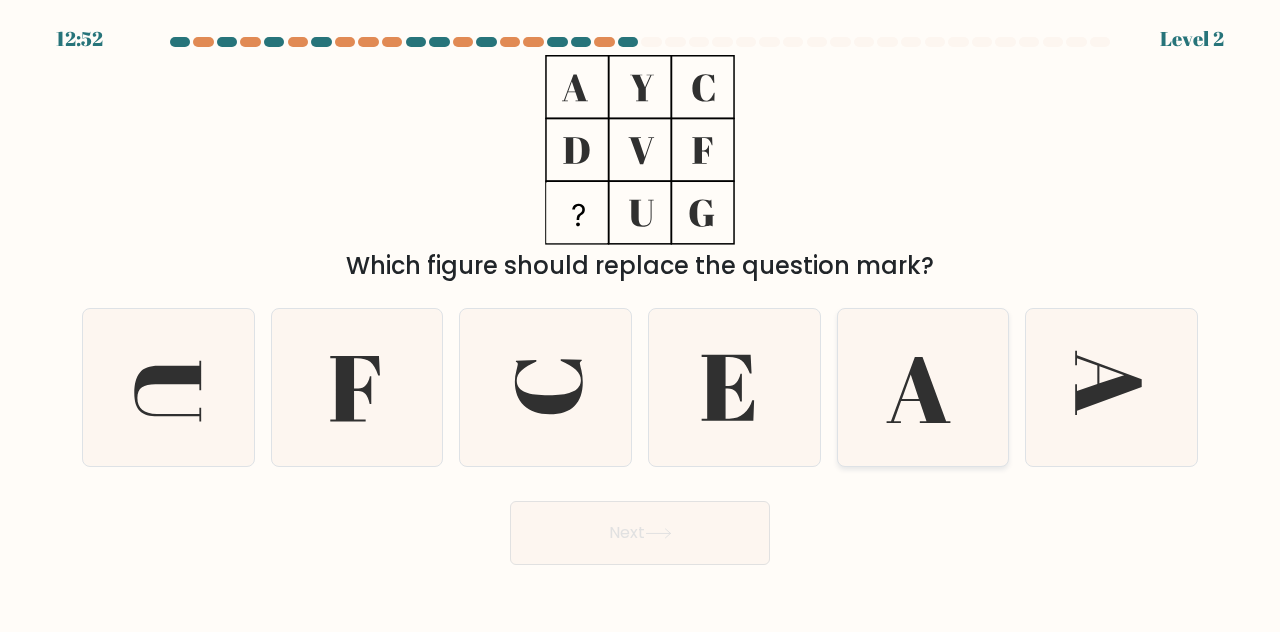 click at bounding box center [923, 387] 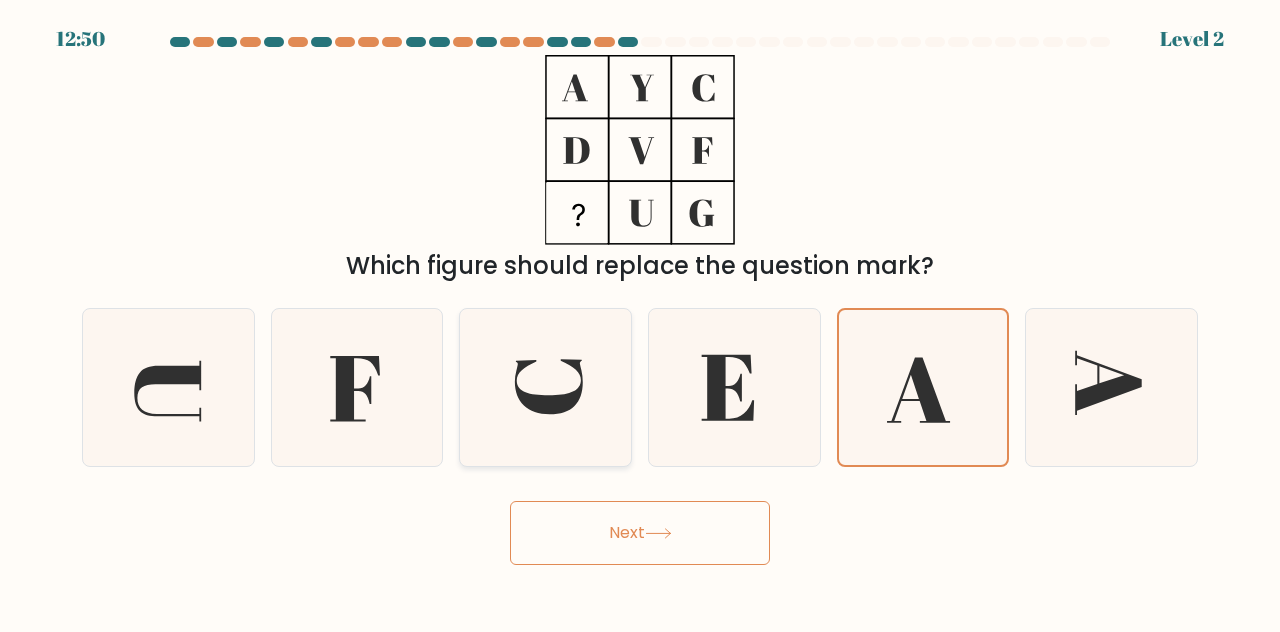 click at bounding box center [545, 387] 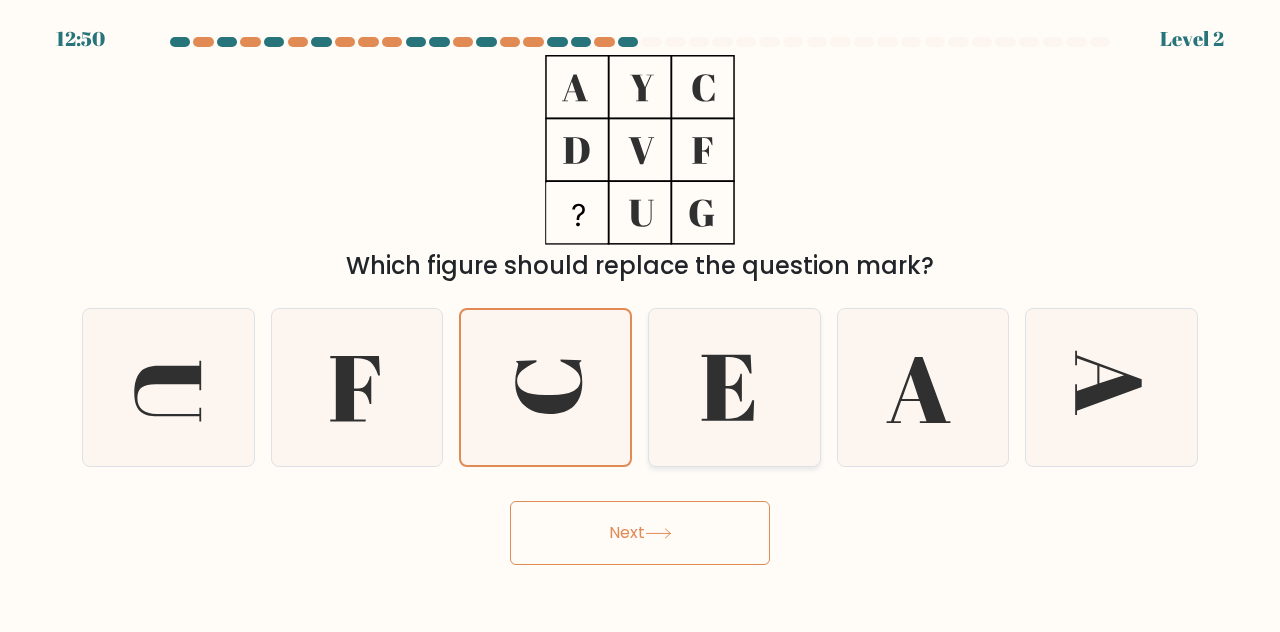 click at bounding box center (734, 387) 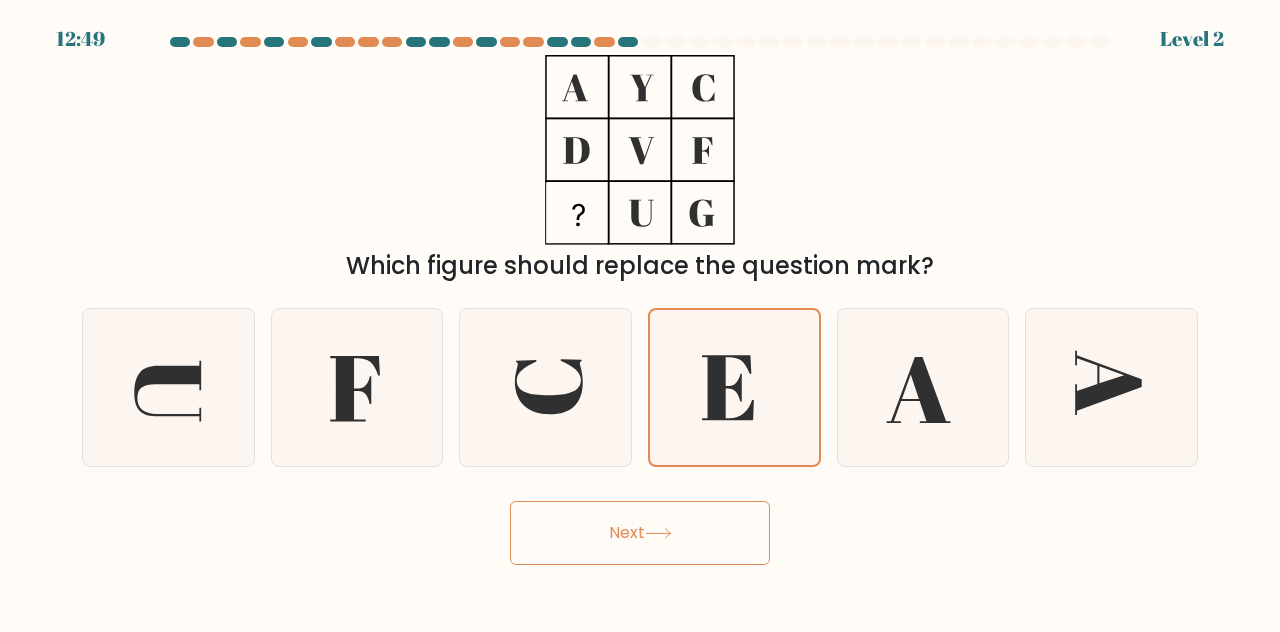click on "Next" at bounding box center (640, 533) 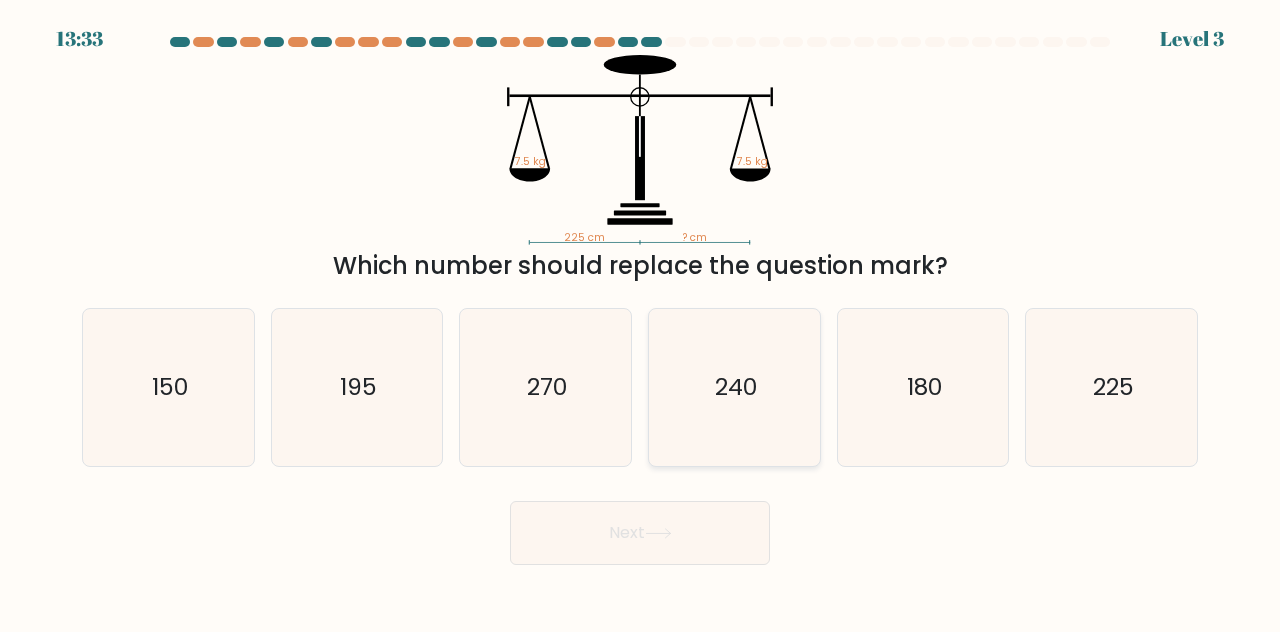 click on "240" at bounding box center [734, 387] 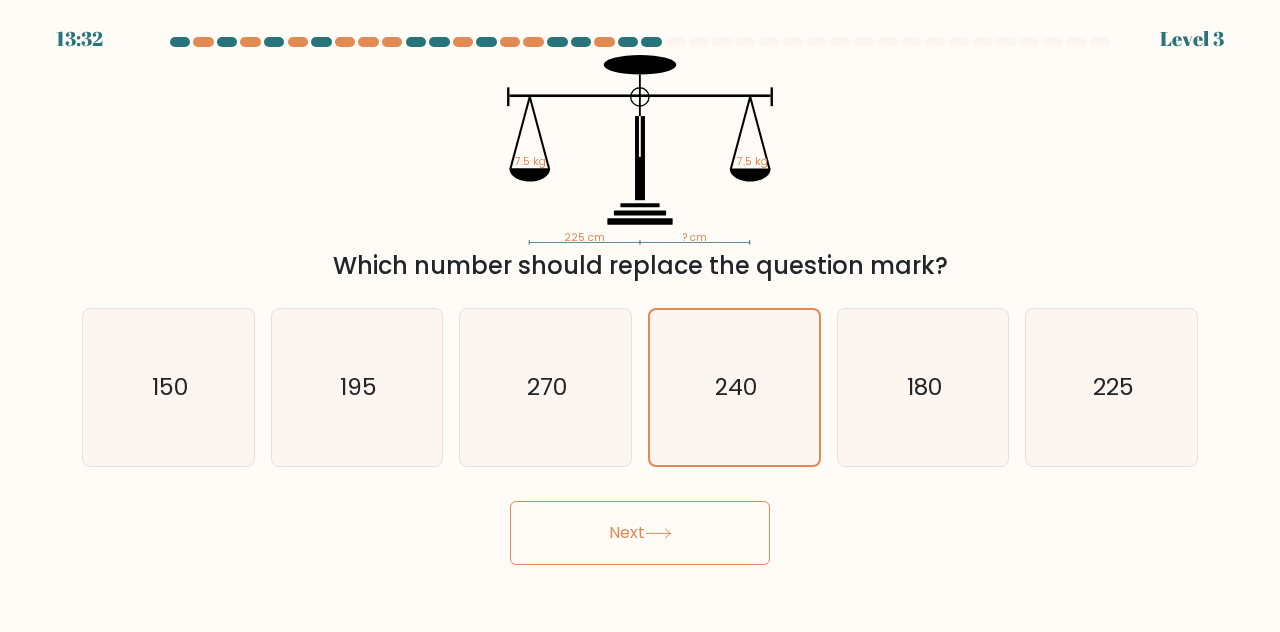 click on "Next" at bounding box center [640, 533] 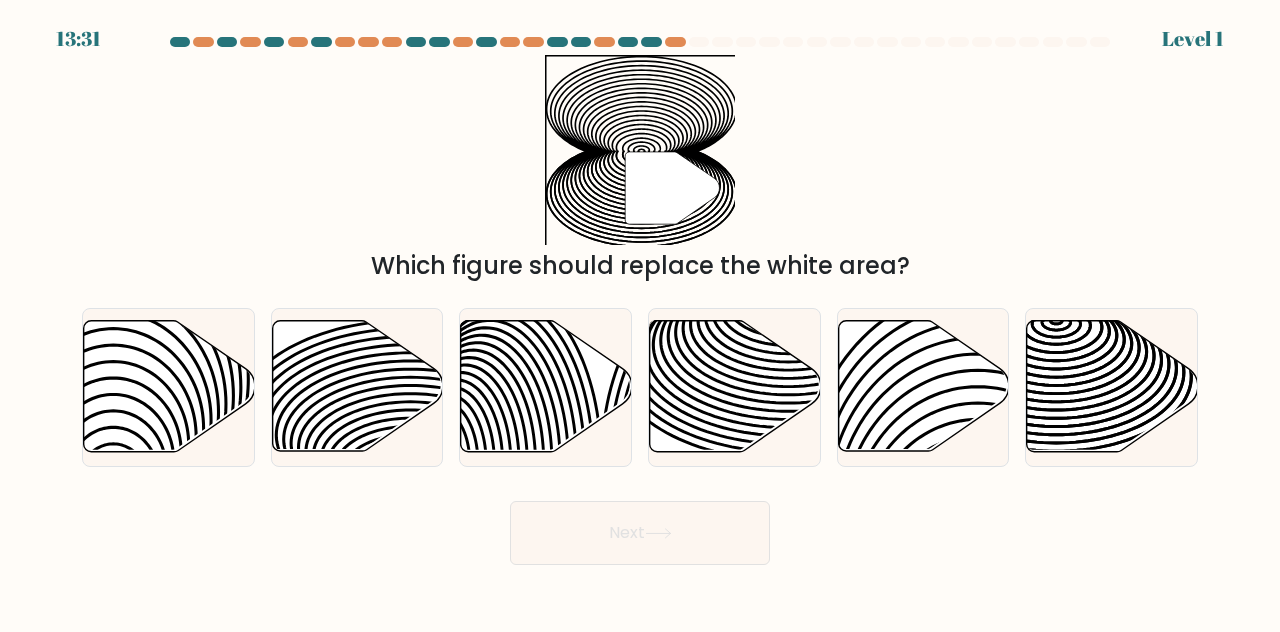 click on "Next" at bounding box center [640, 533] 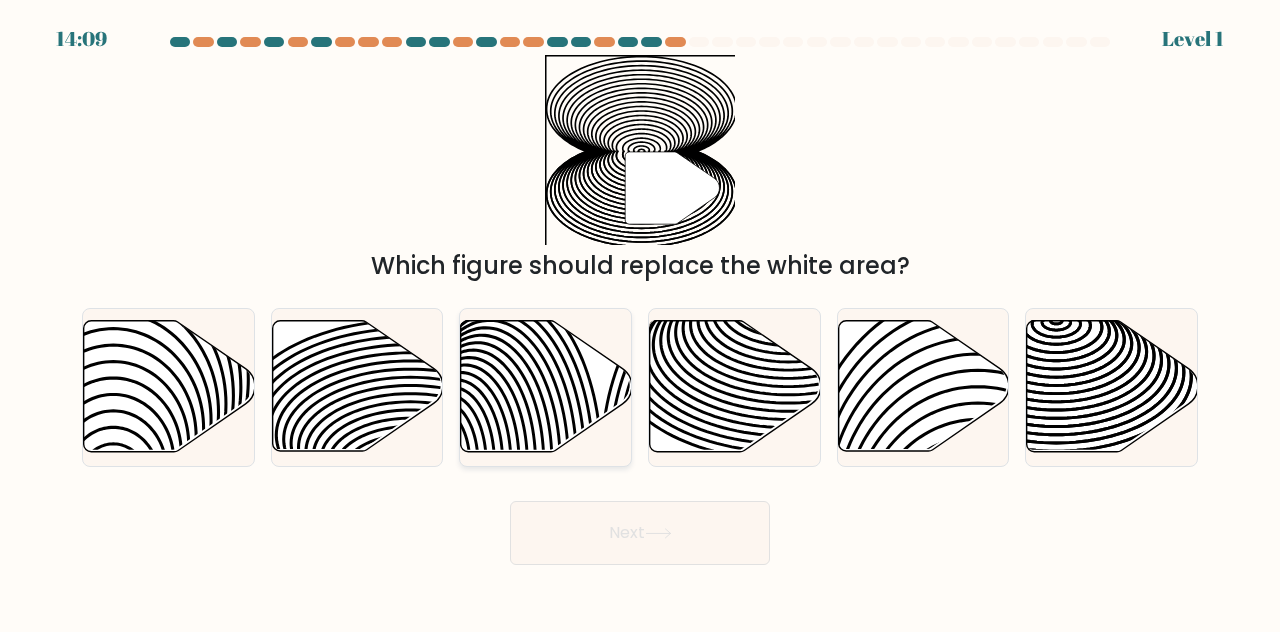 click at bounding box center [515, 463] 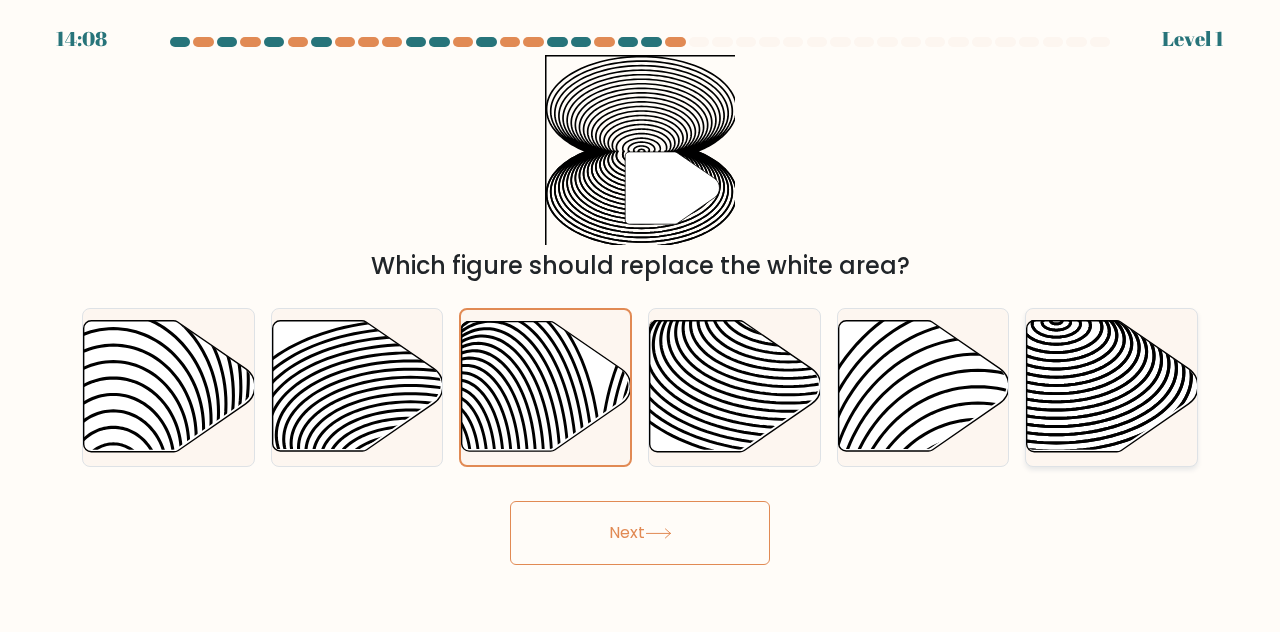 click at bounding box center [1112, 386] 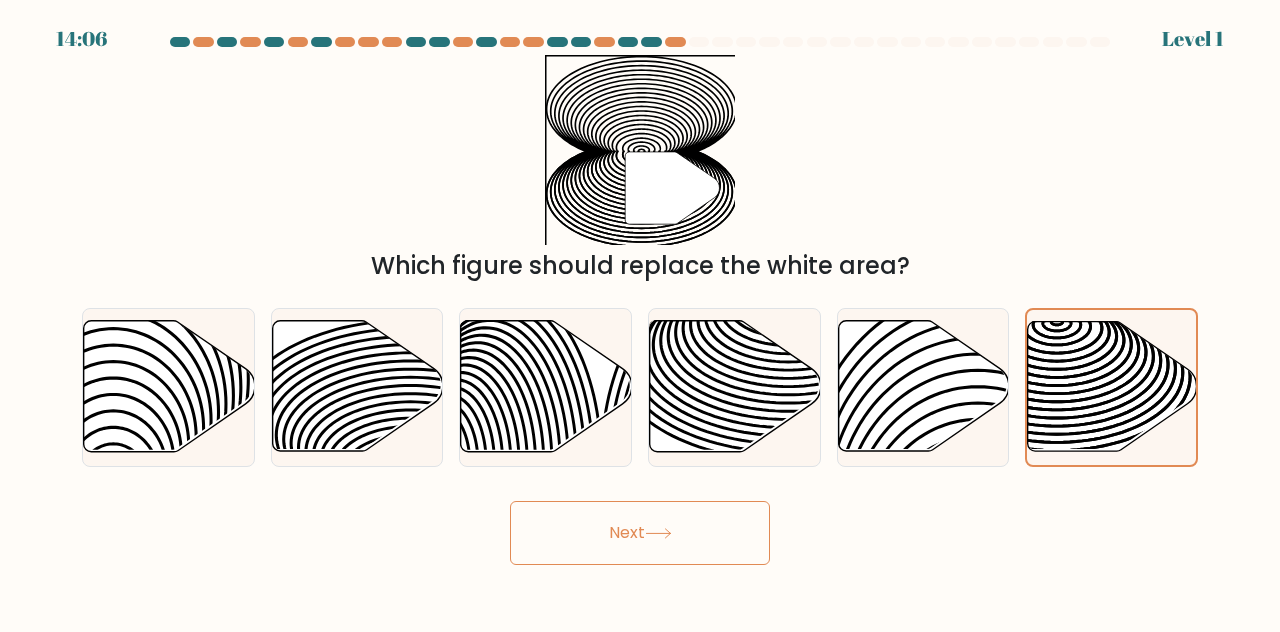 click on "Next" at bounding box center [640, 533] 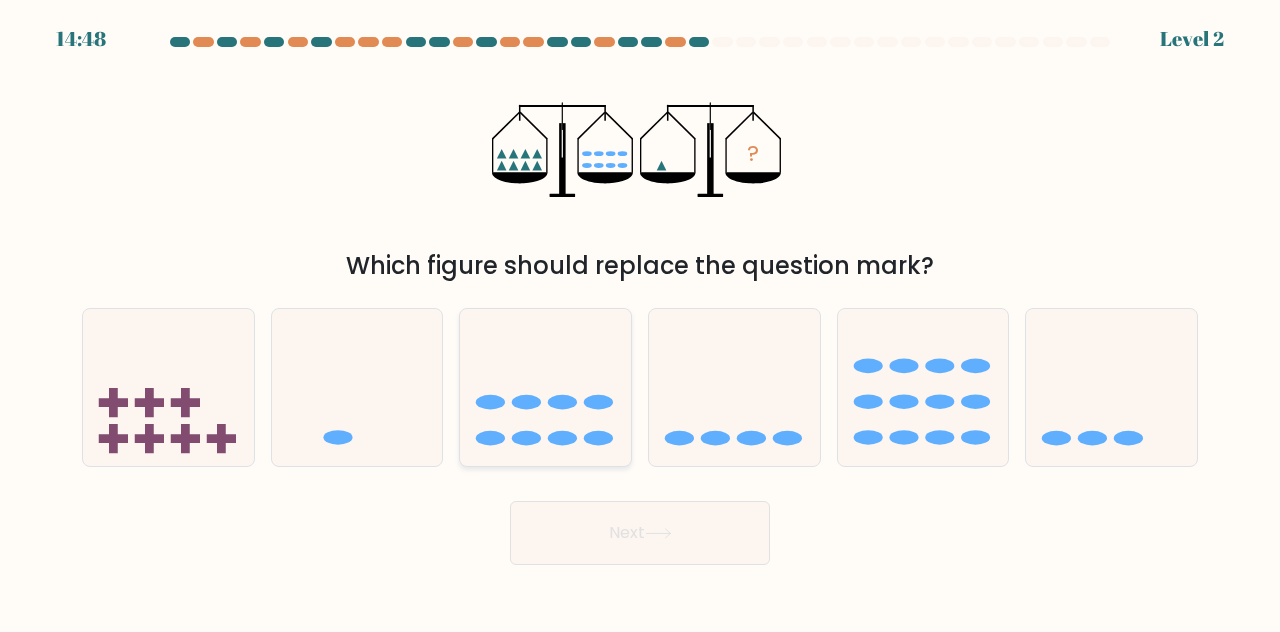 click at bounding box center (526, 438) 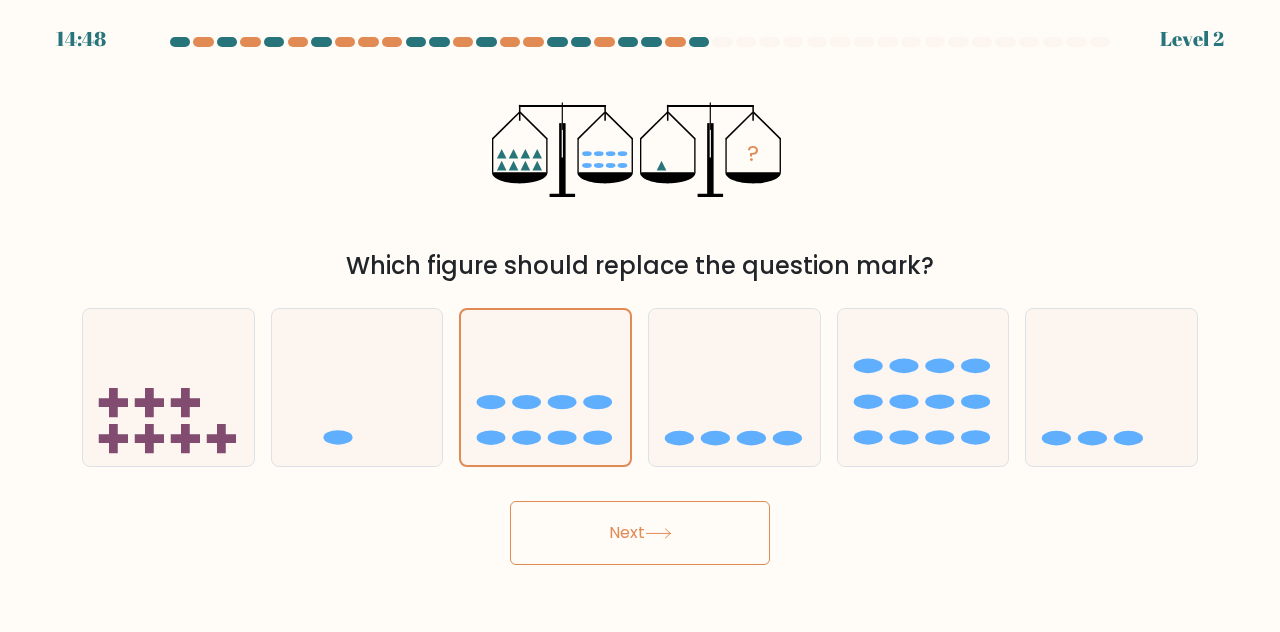 click on "14:48
Level 2" at bounding box center (640, 316) 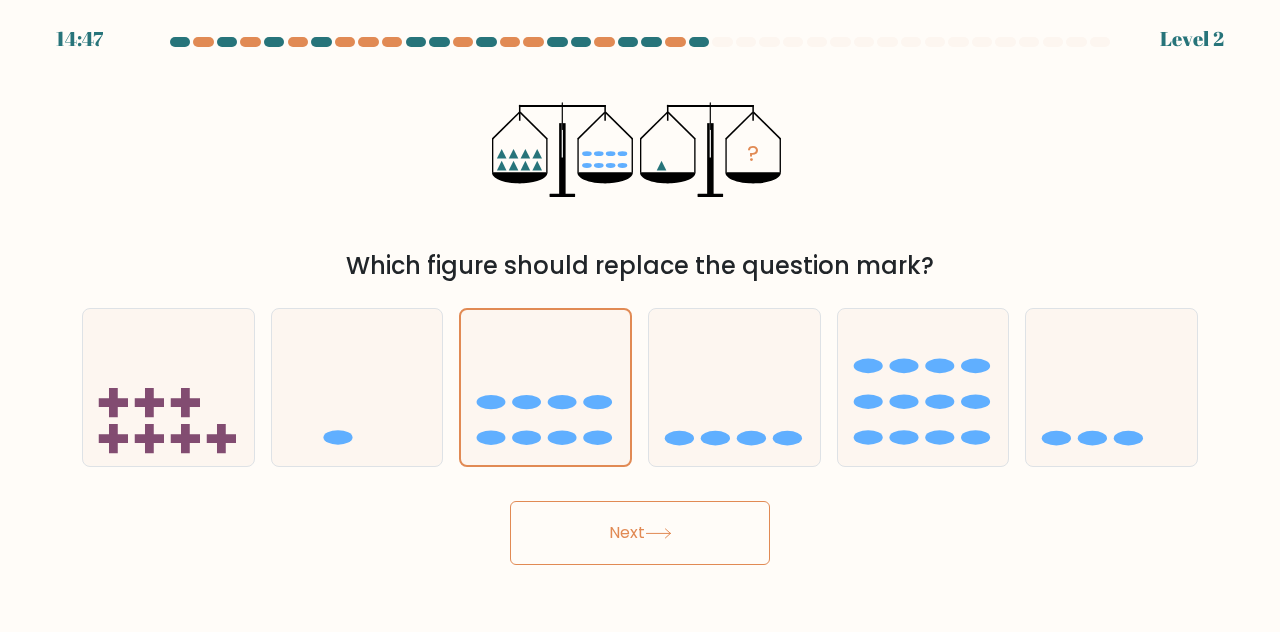 click on "Next" at bounding box center (640, 533) 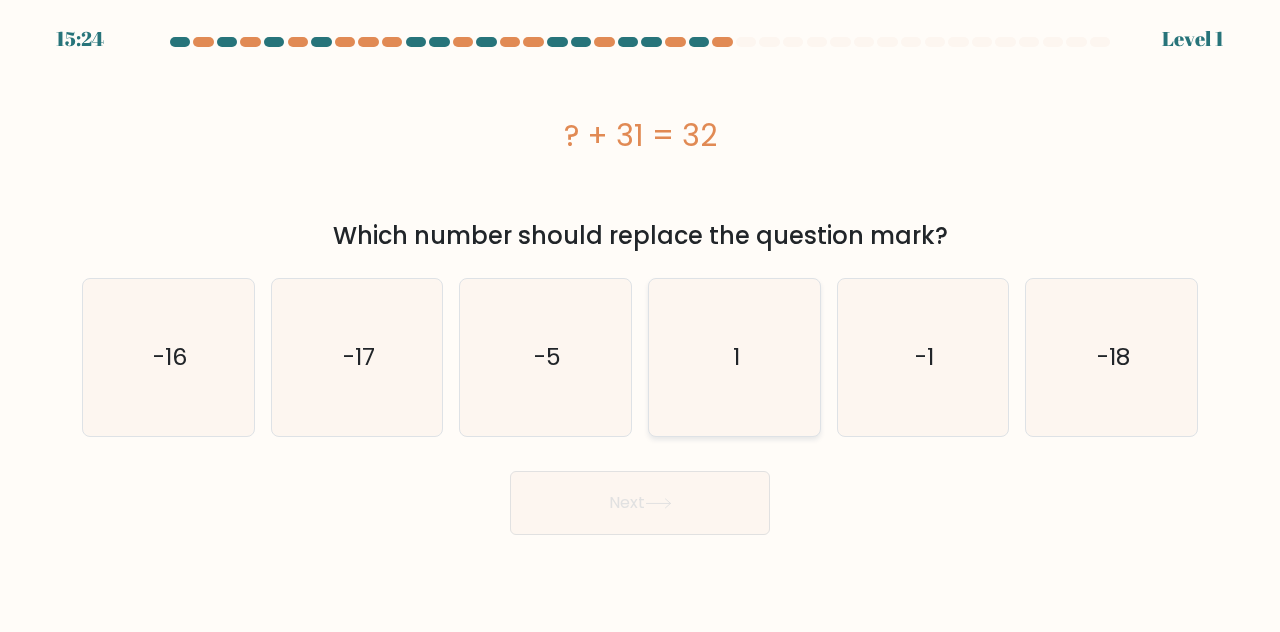 click on "1" at bounding box center (734, 357) 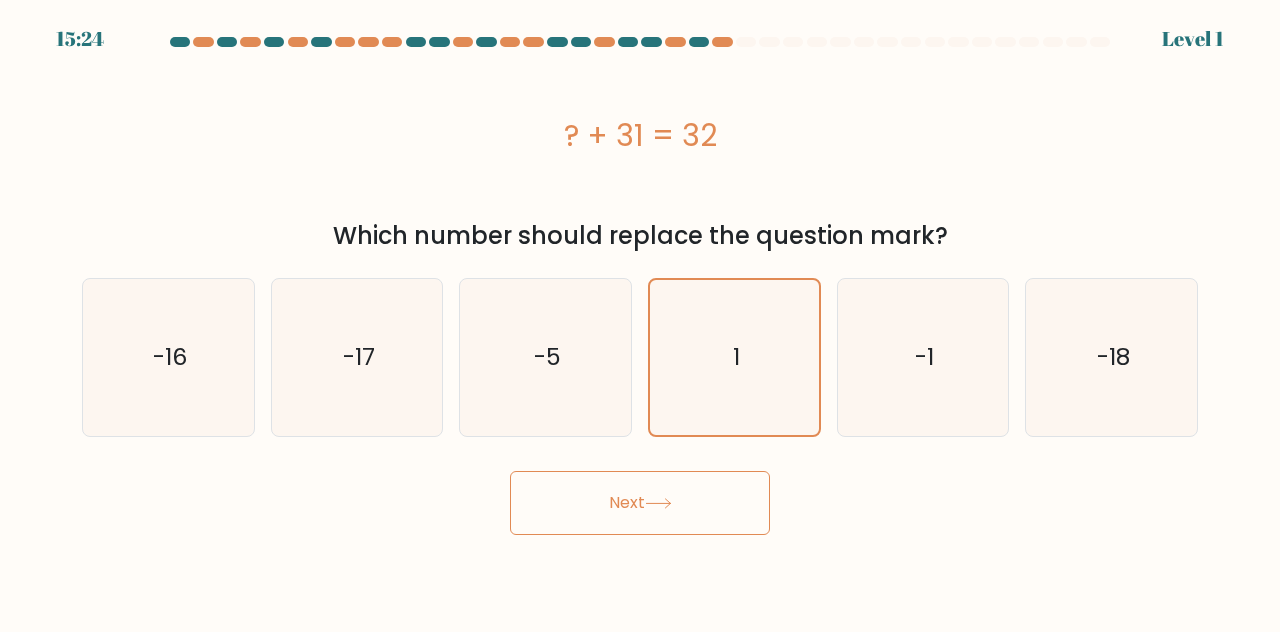 click on "Next" at bounding box center (640, 503) 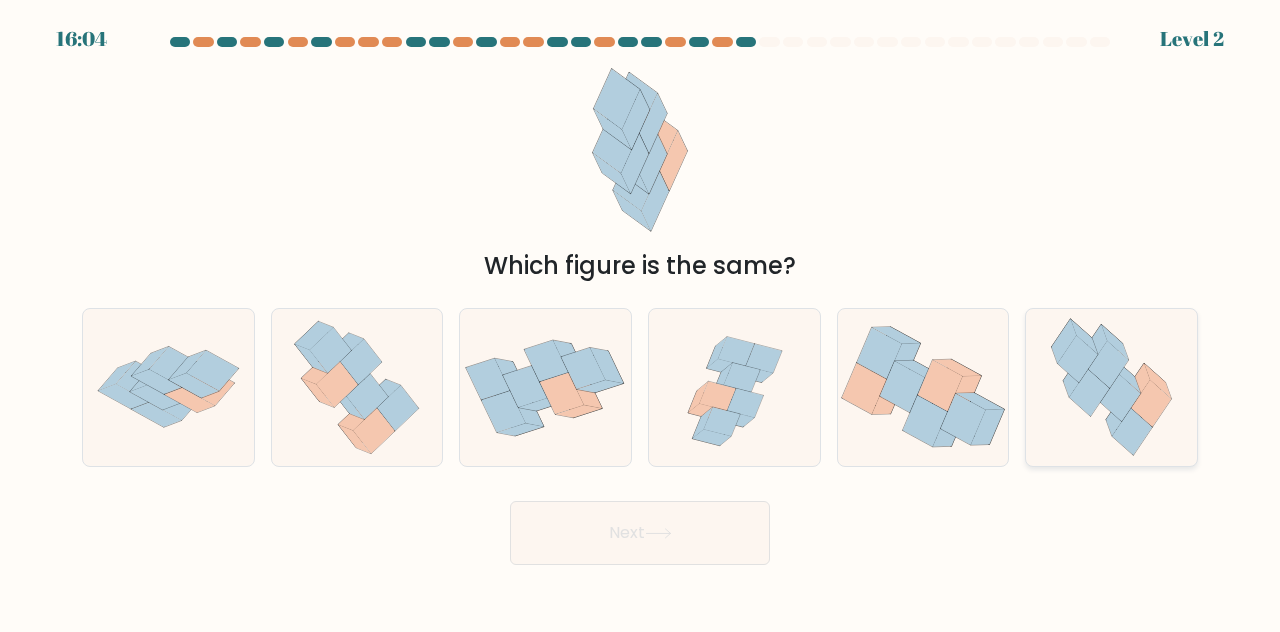 click at bounding box center (1111, 387) 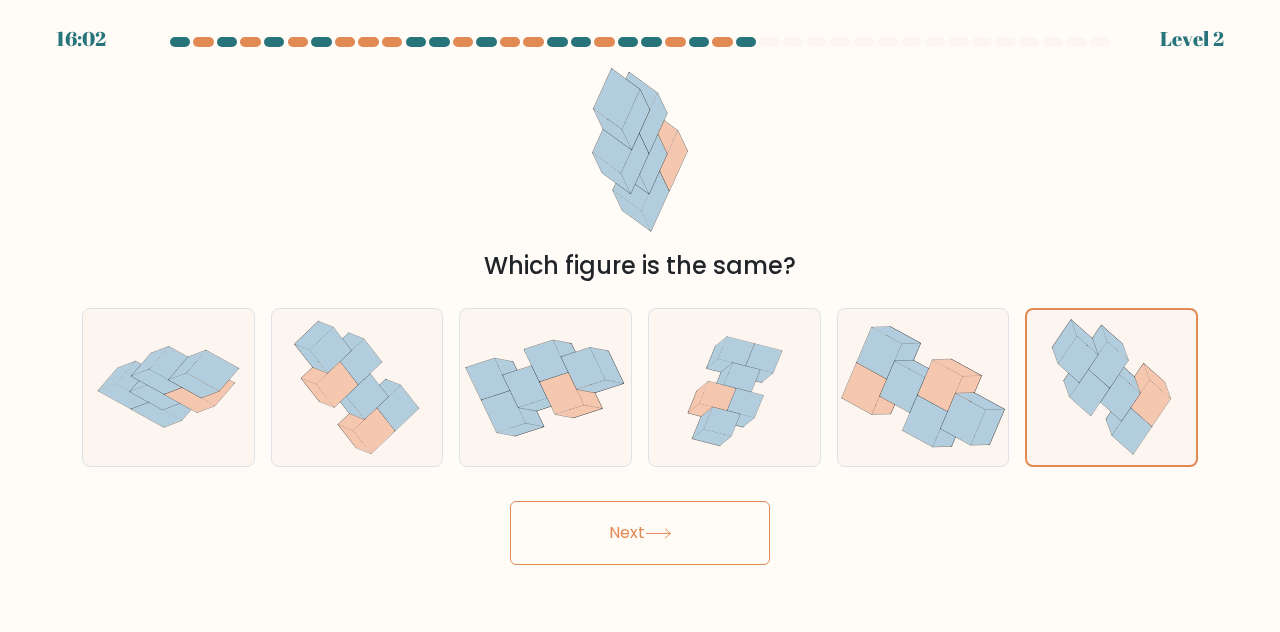 click on "Next" at bounding box center [640, 533] 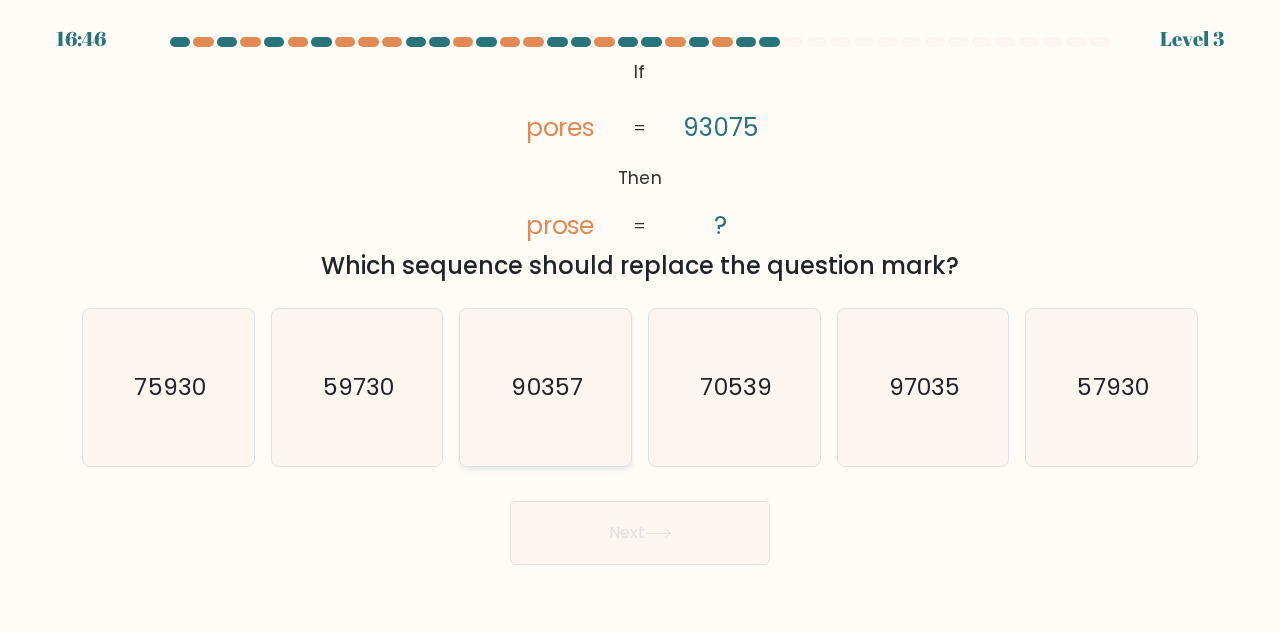 click on "90357" at bounding box center (545, 387) 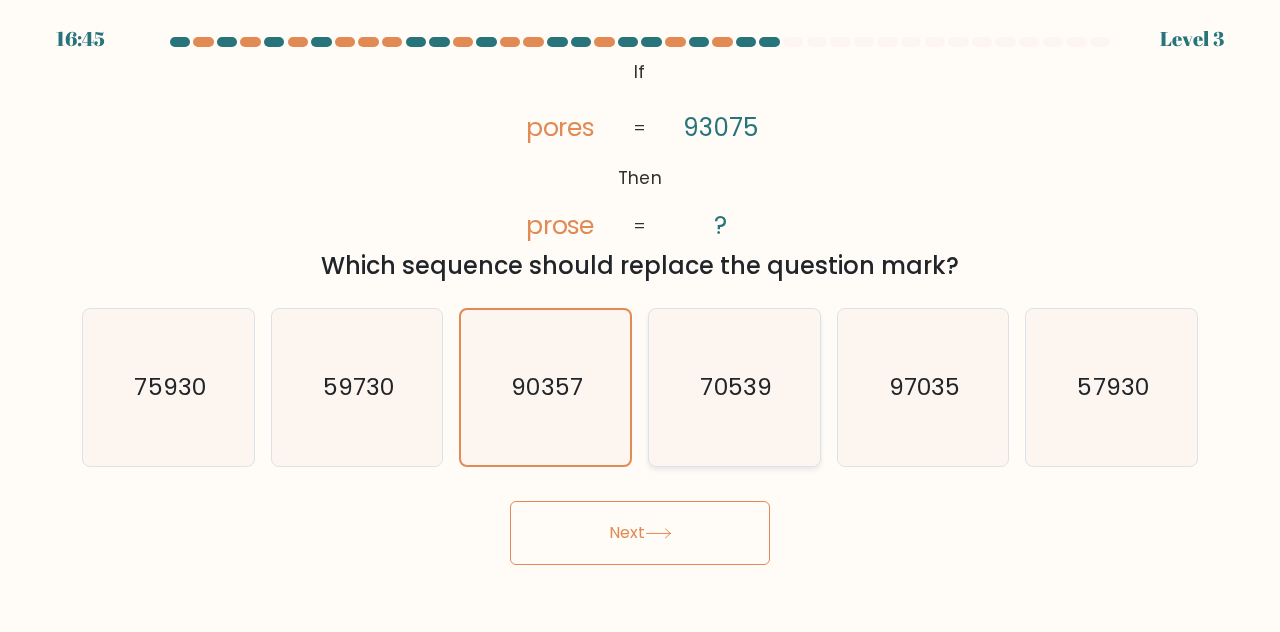 click on "70539" at bounding box center [734, 387] 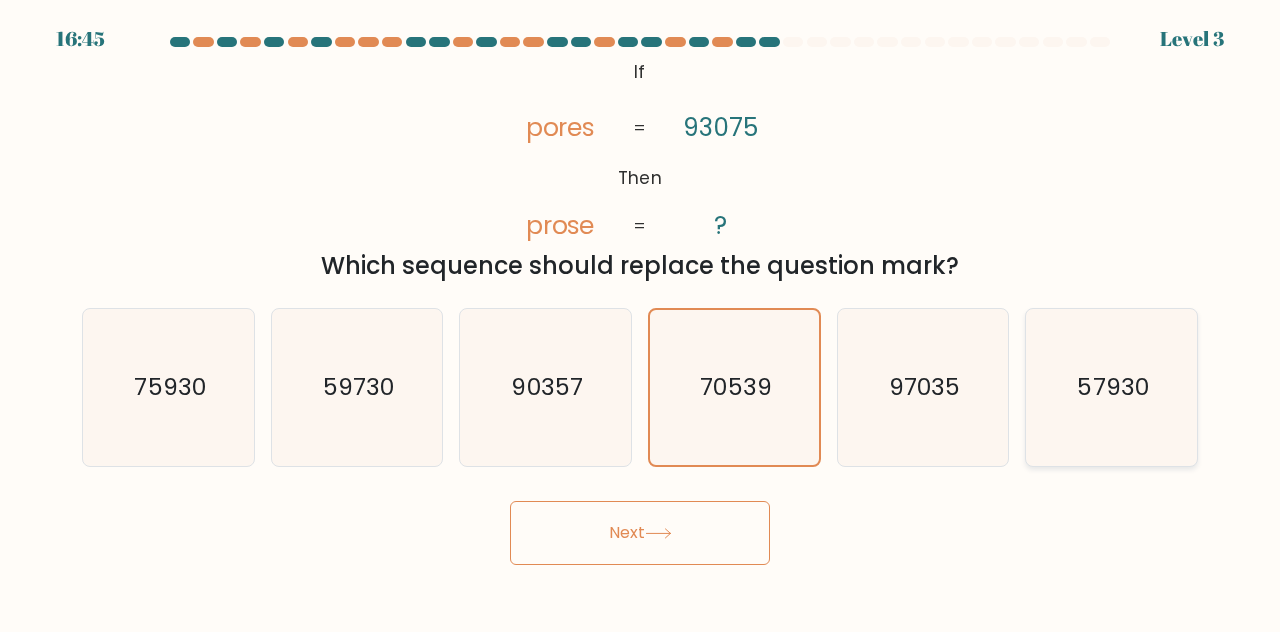 click on "57930" at bounding box center [1111, 387] 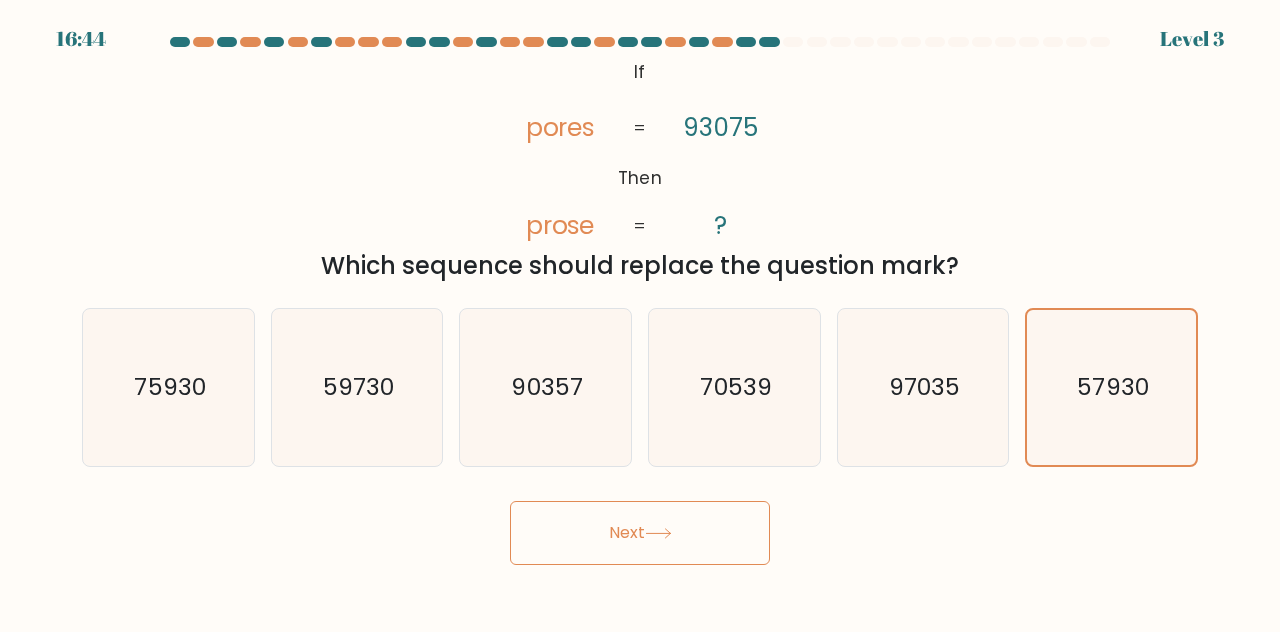 click on "Next" at bounding box center (640, 533) 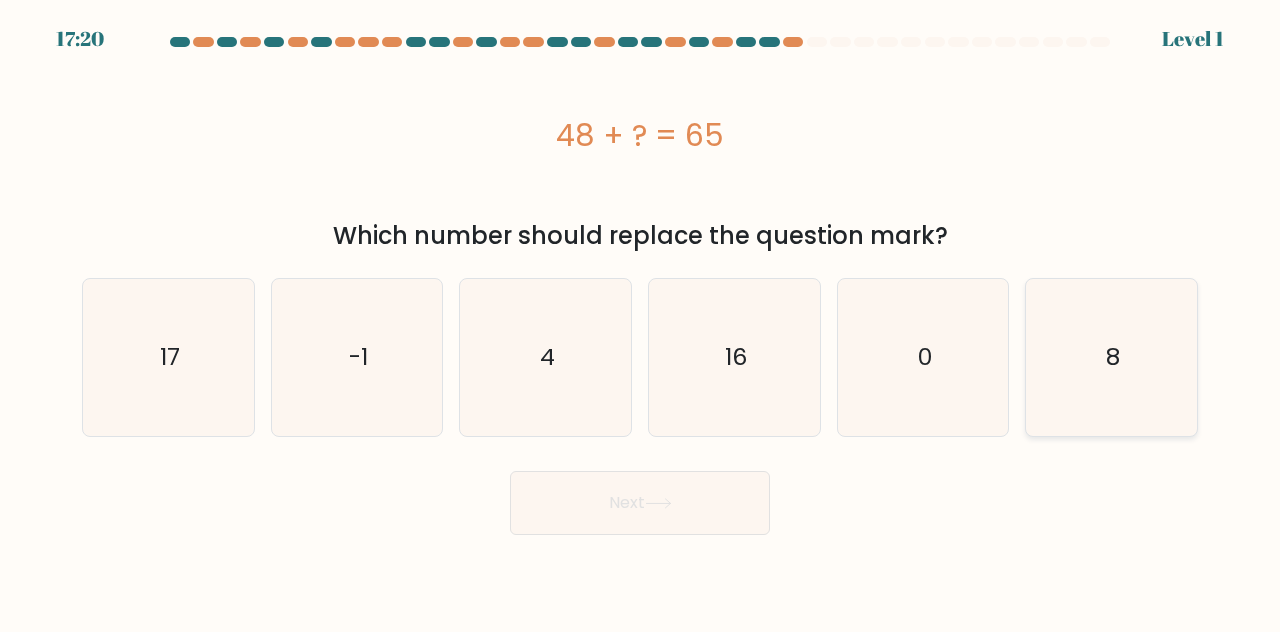 click on "8" at bounding box center (1111, 357) 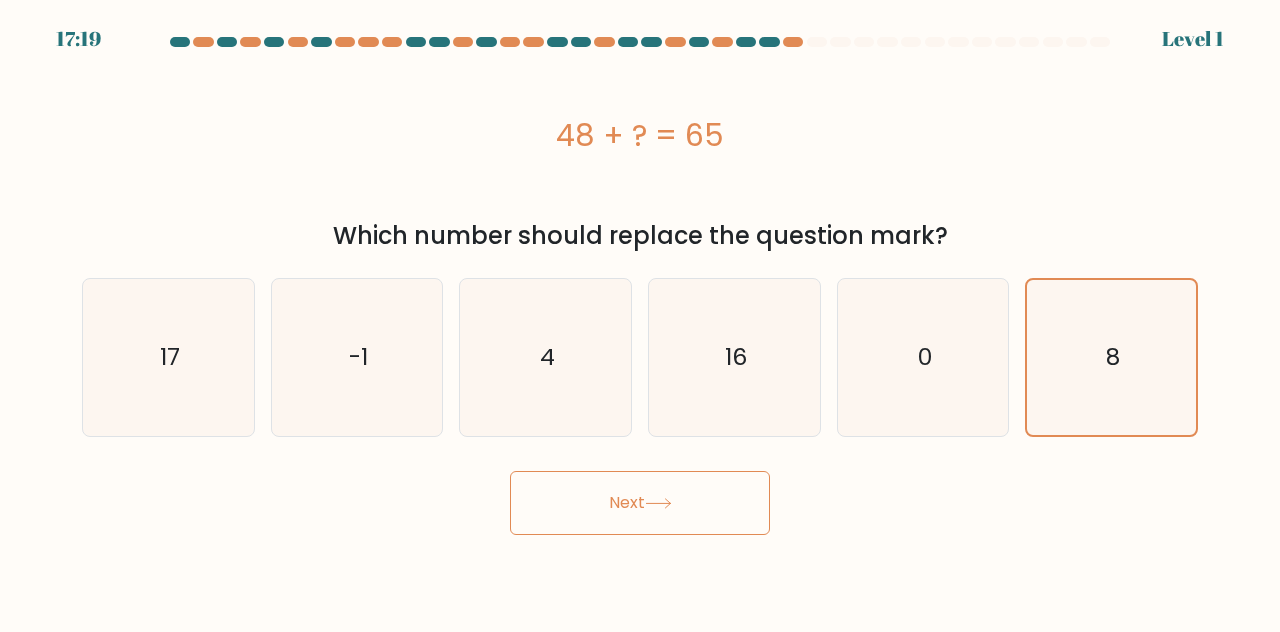 click on "Next" at bounding box center [640, 503] 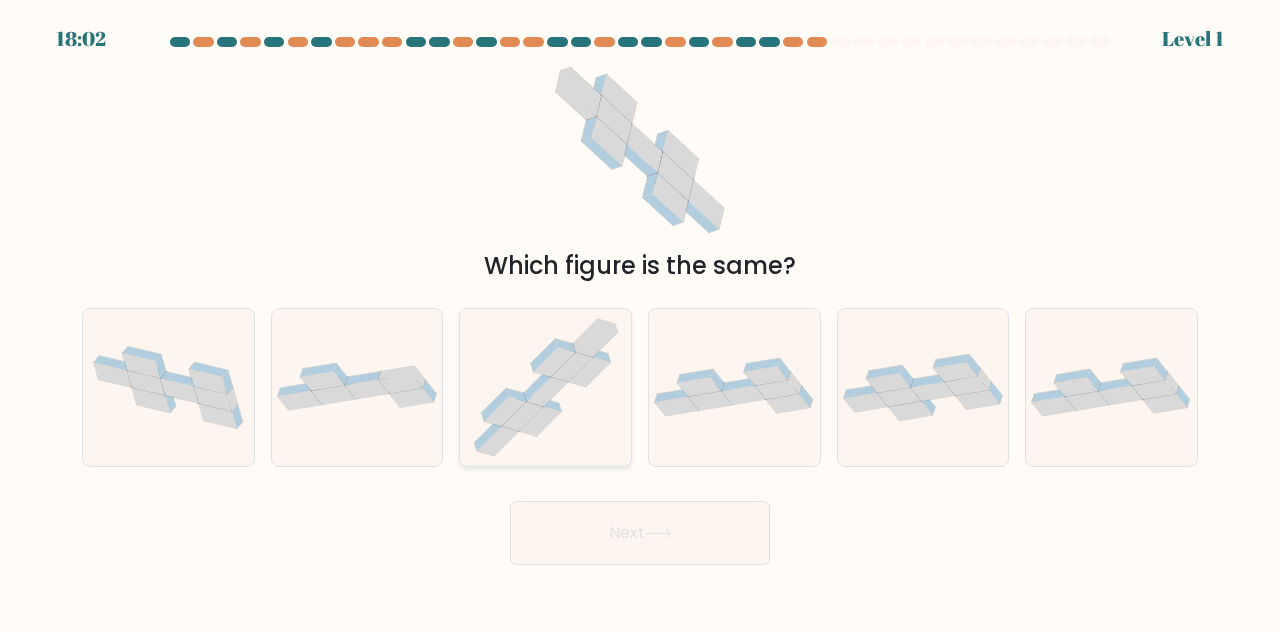 click at bounding box center (547, 391) 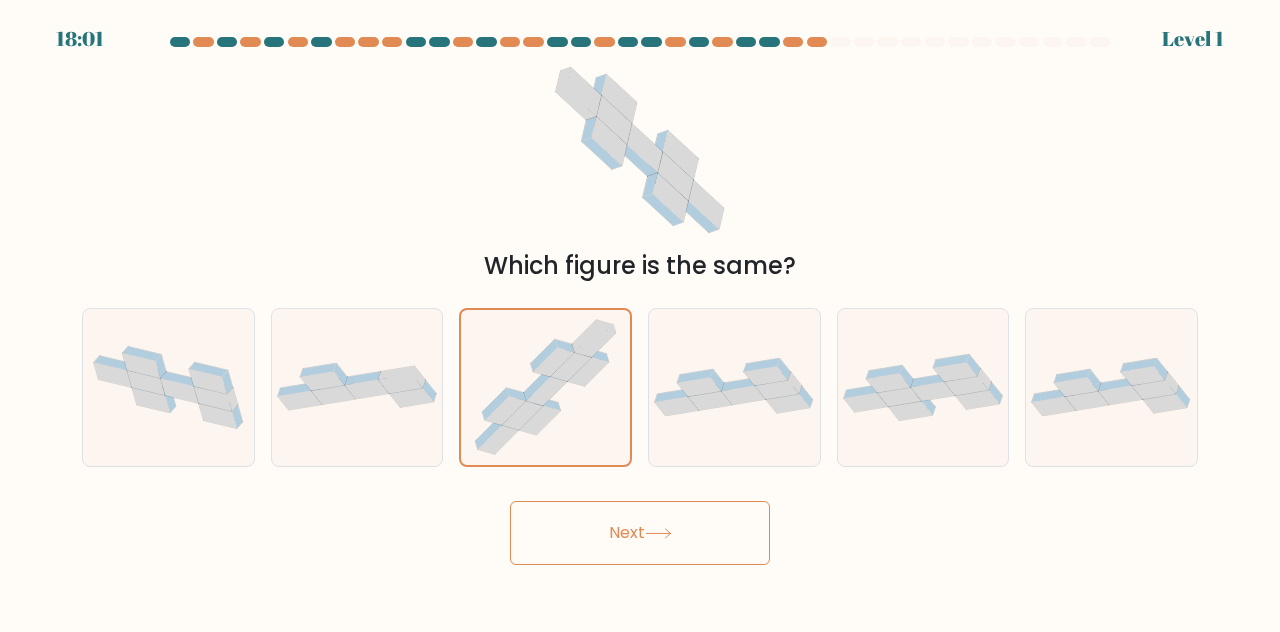 click on "Next" at bounding box center (640, 533) 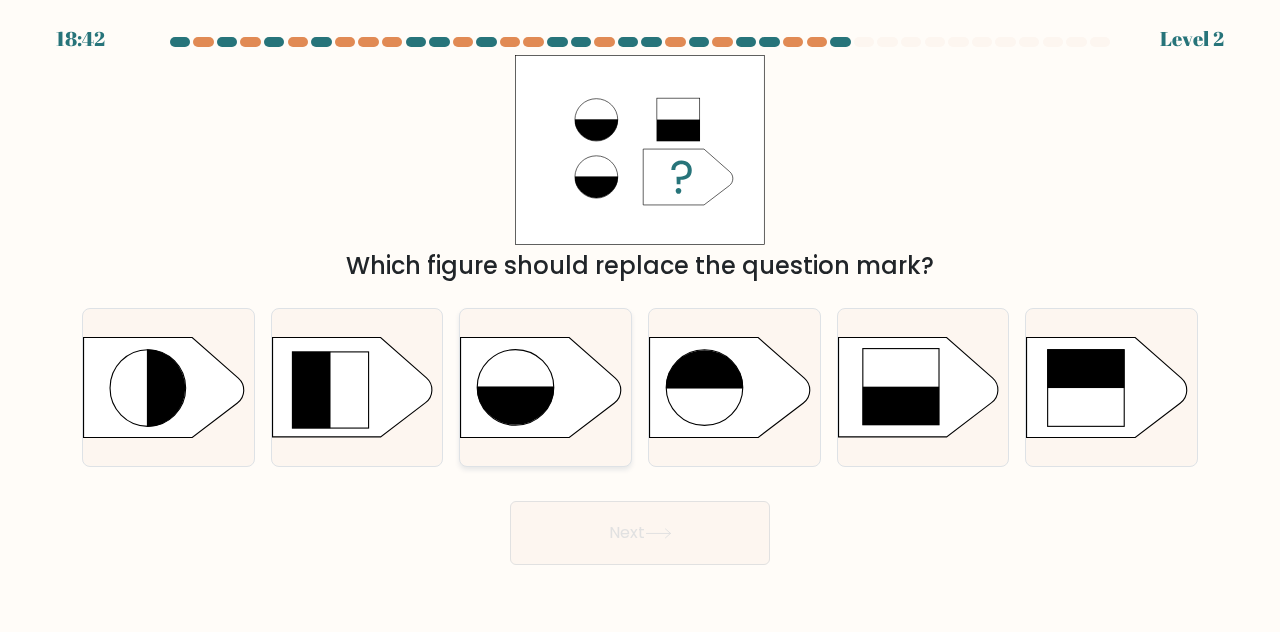click at bounding box center (541, 387) 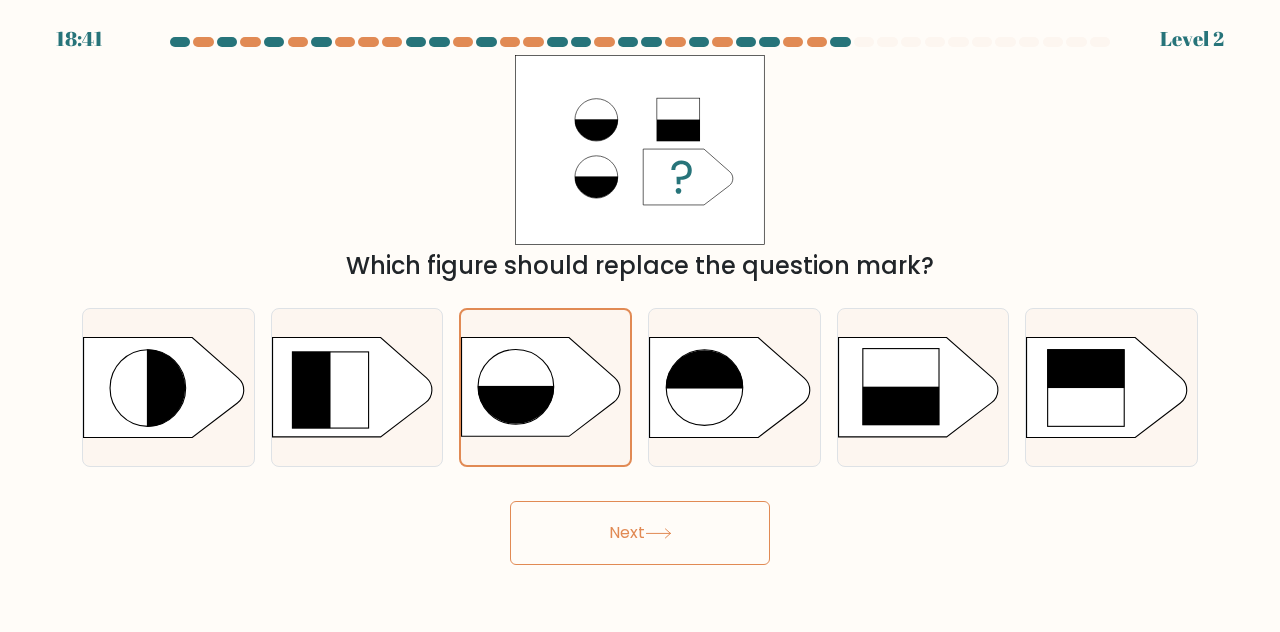 click on "Next" at bounding box center (640, 533) 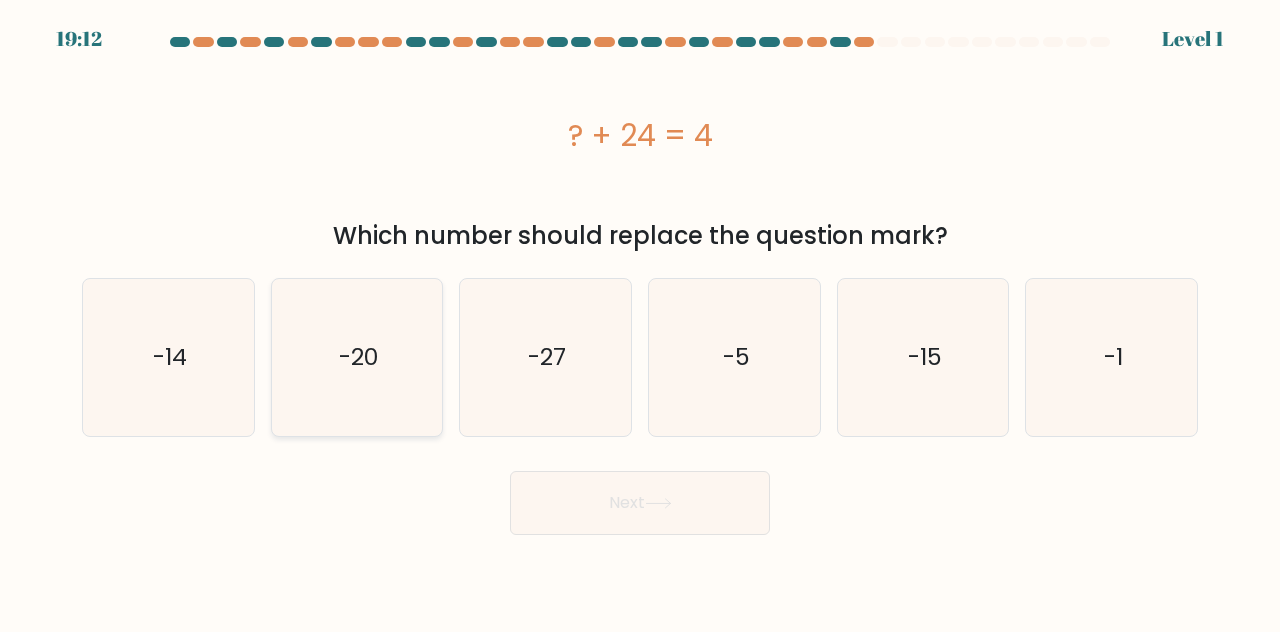 click on "-20" at bounding box center [357, 357] 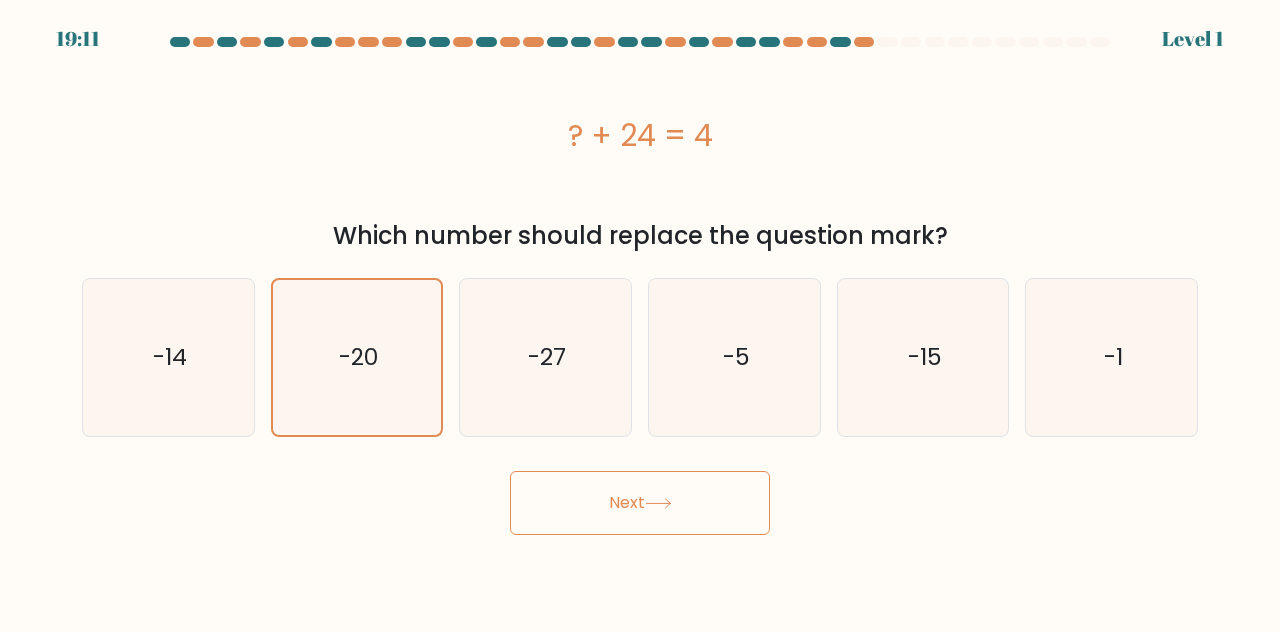 click on "Next" at bounding box center (640, 503) 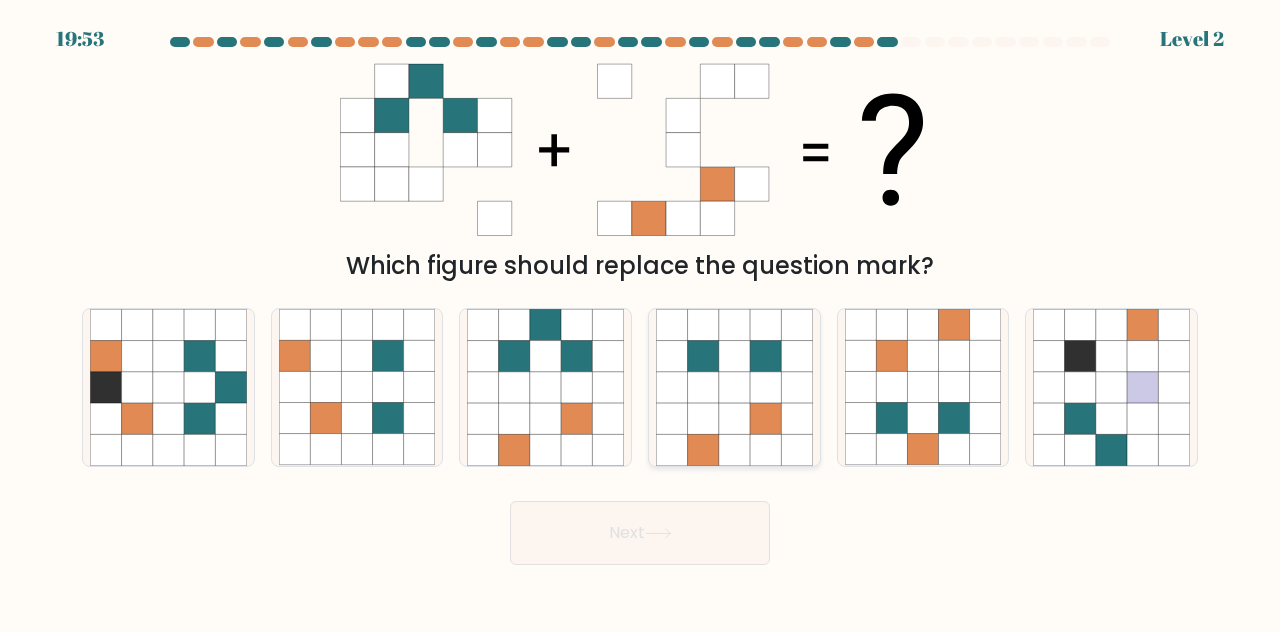 click at bounding box center (671, 418) 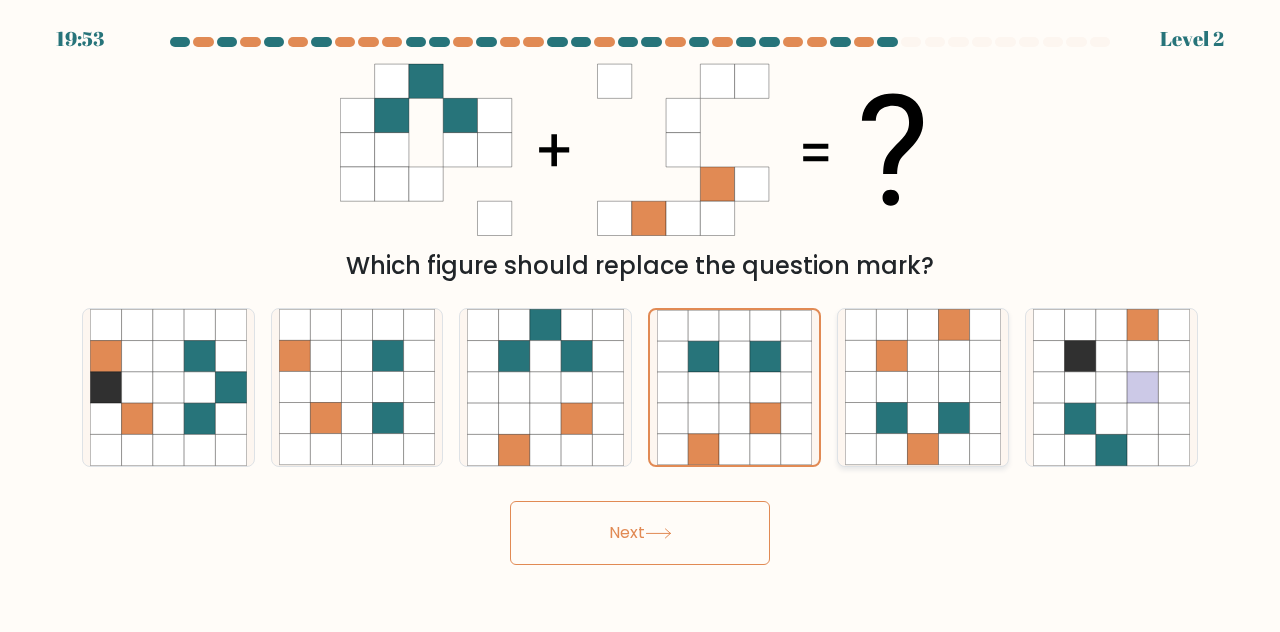 click at bounding box center [954, 387] 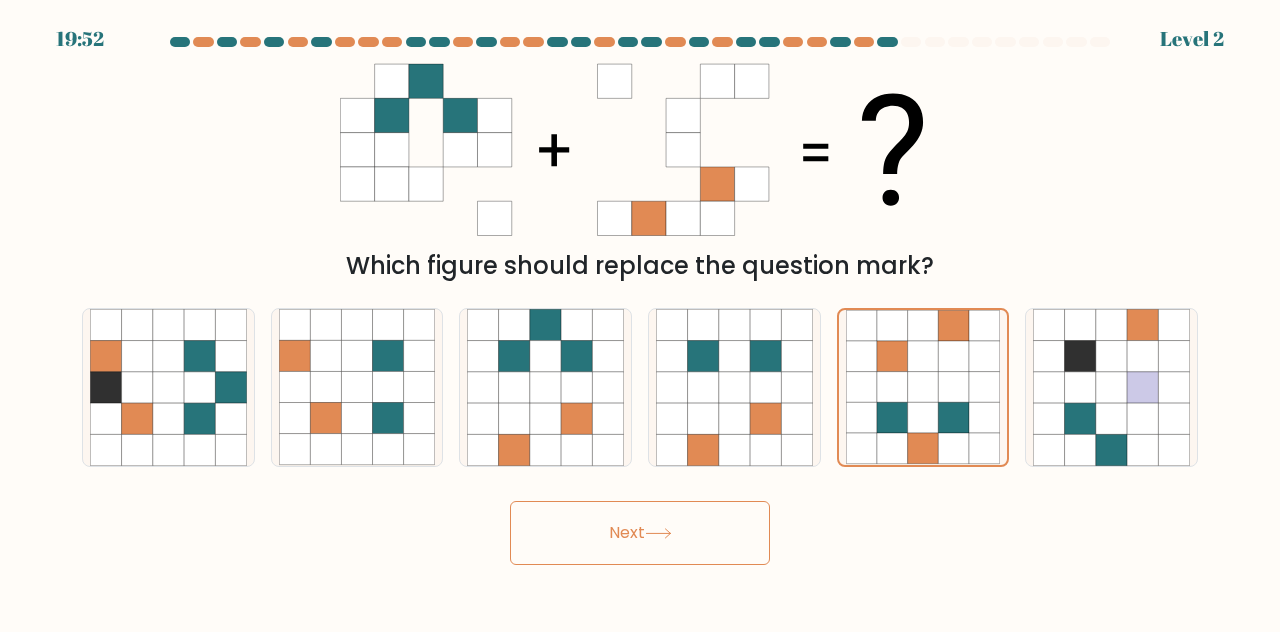 click on "Next" at bounding box center [640, 533] 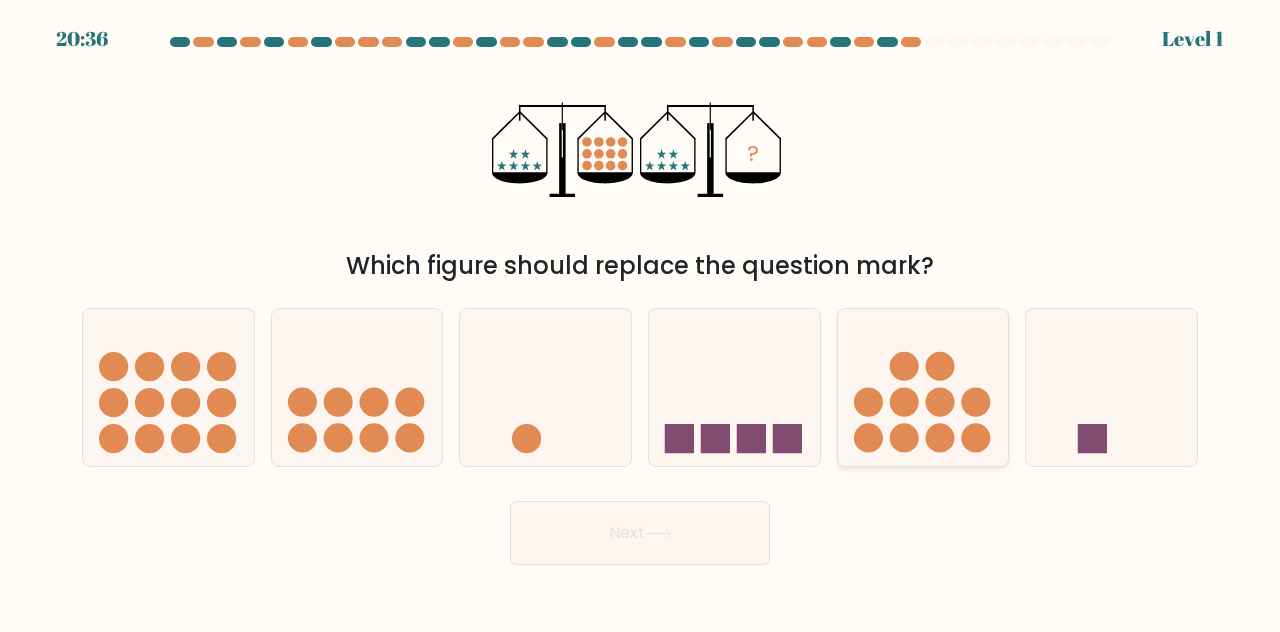 click at bounding box center [923, 386] 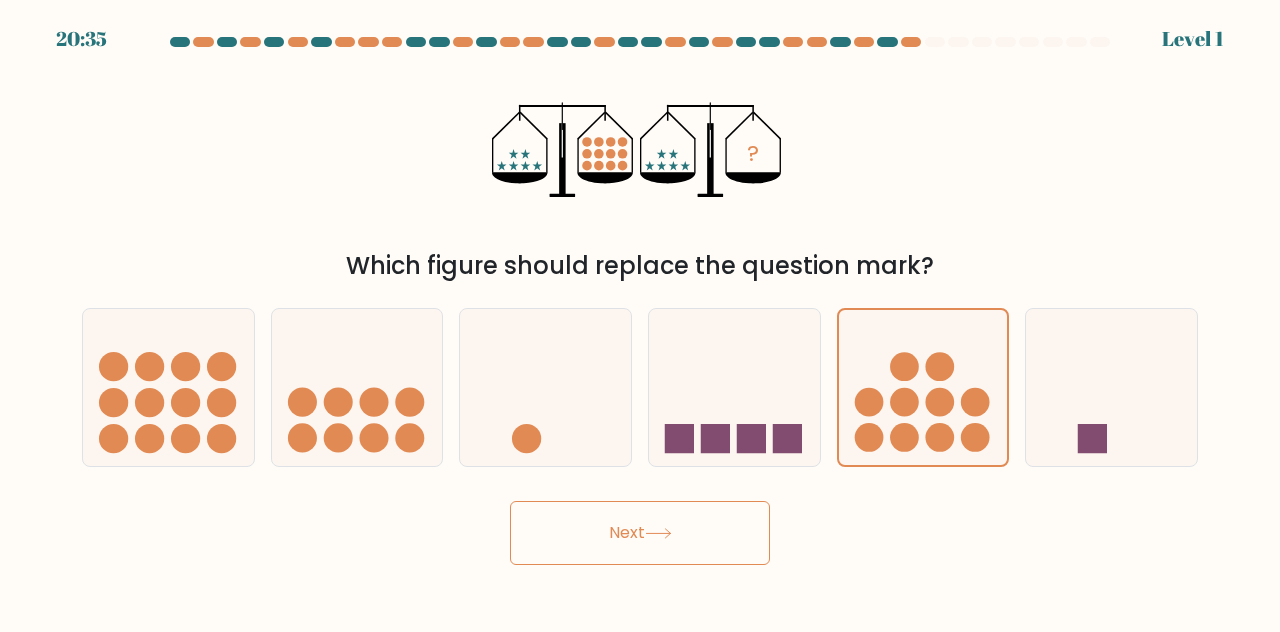 click on "Next" at bounding box center (640, 533) 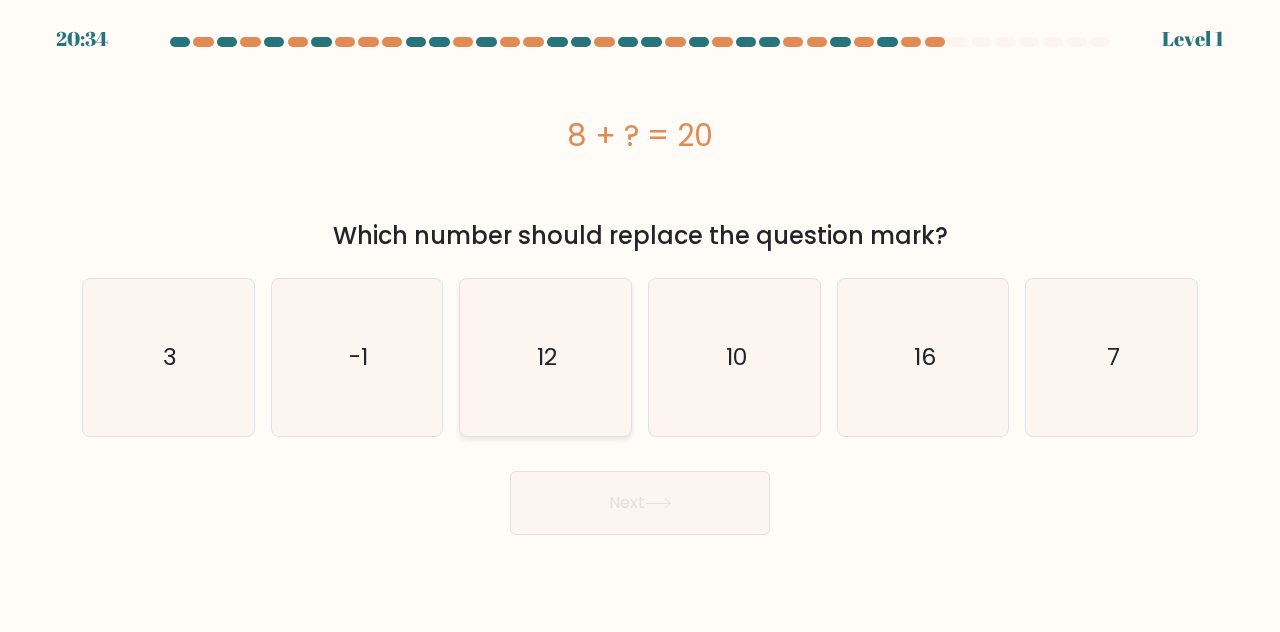 click on "12" at bounding box center [545, 357] 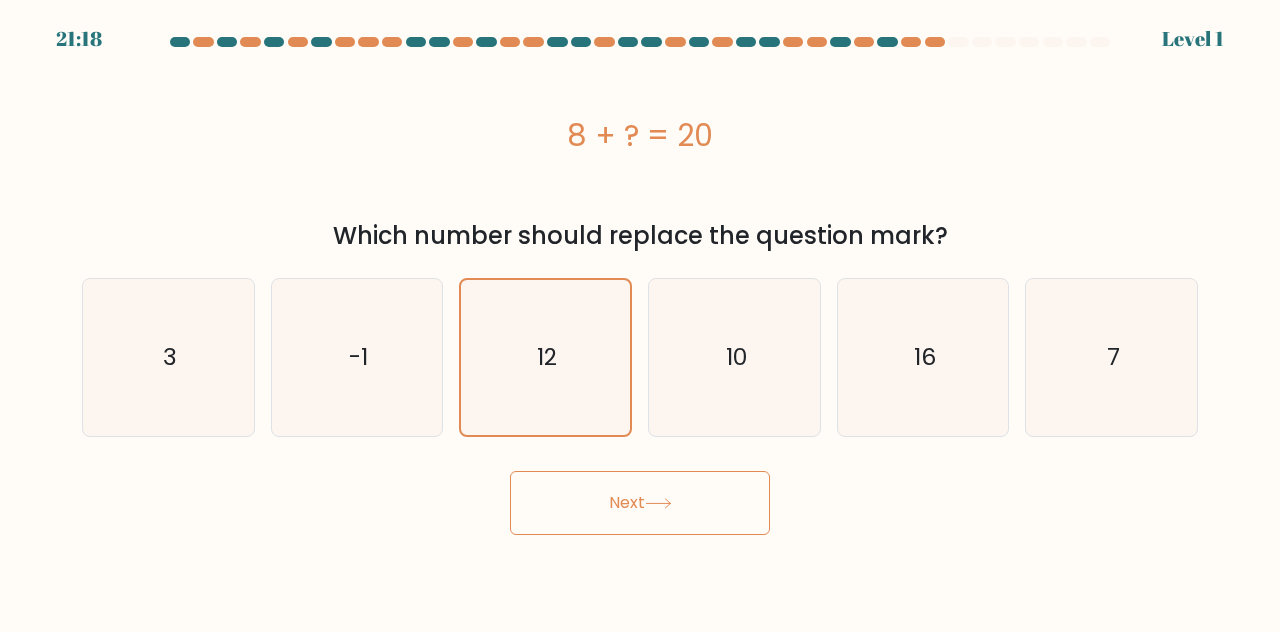 click on "Next" at bounding box center (640, 503) 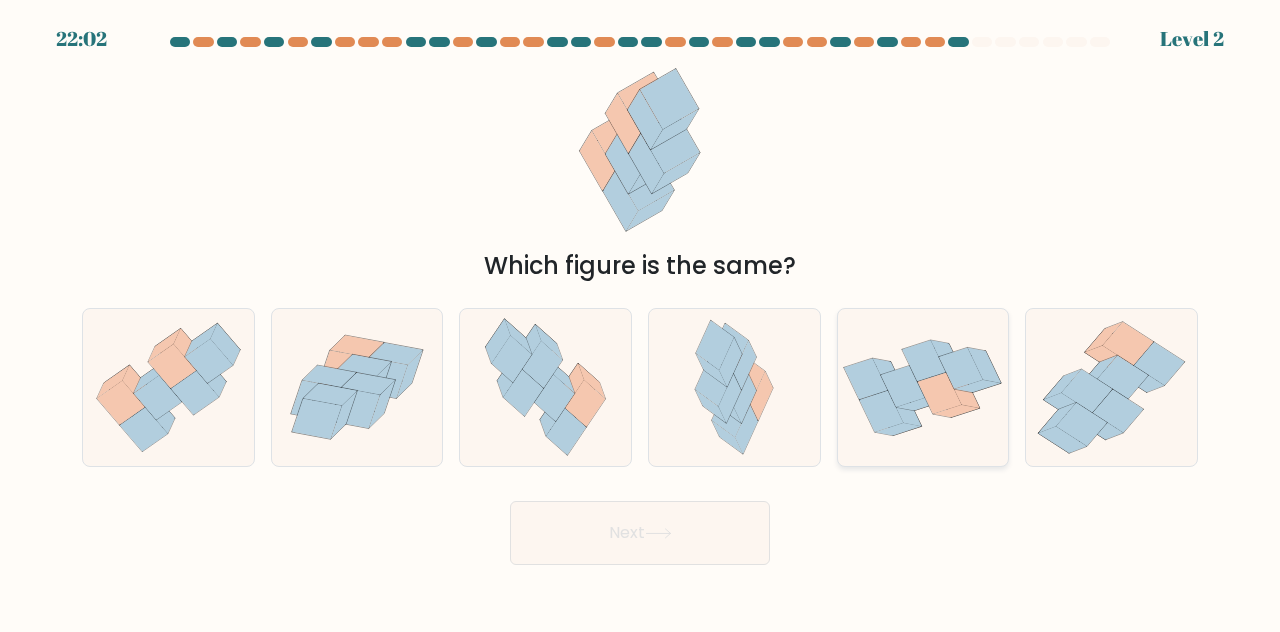 click at bounding box center (923, 387) 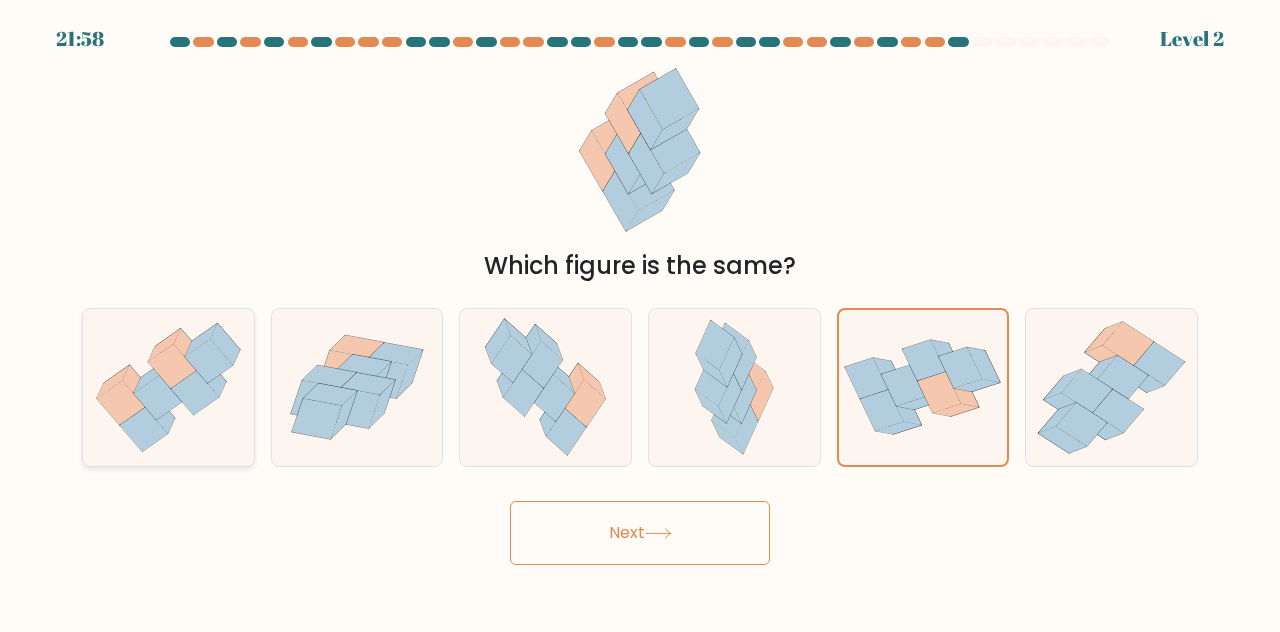 click at bounding box center (195, 392) 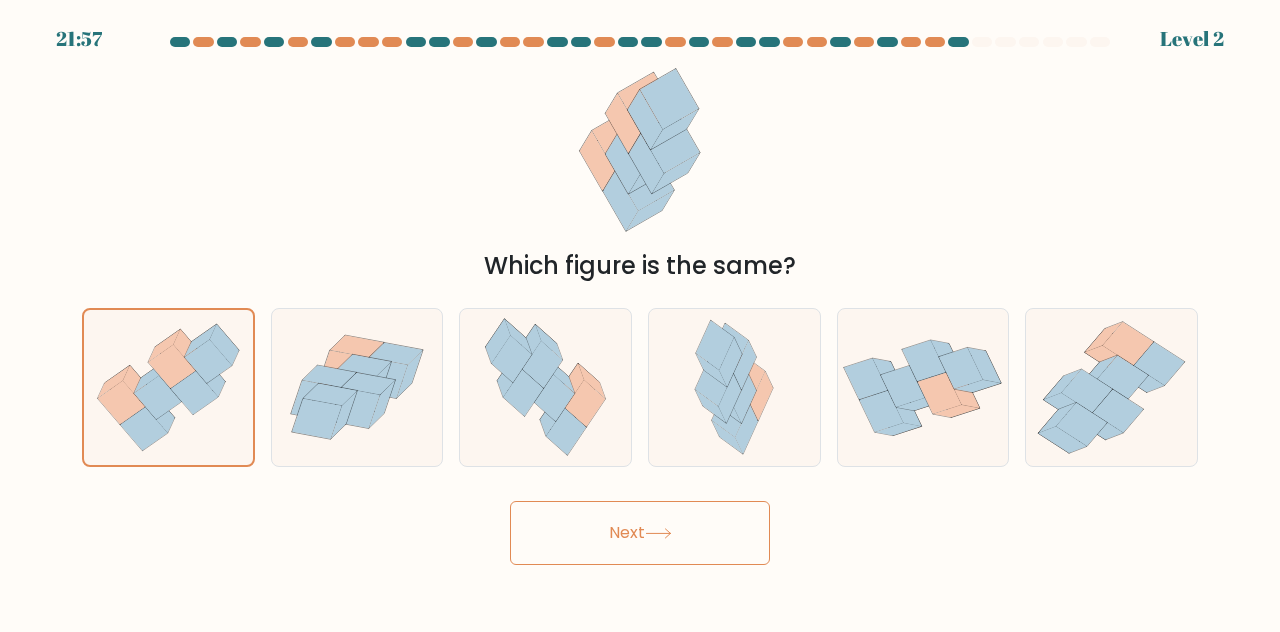 click on "Next" at bounding box center (640, 533) 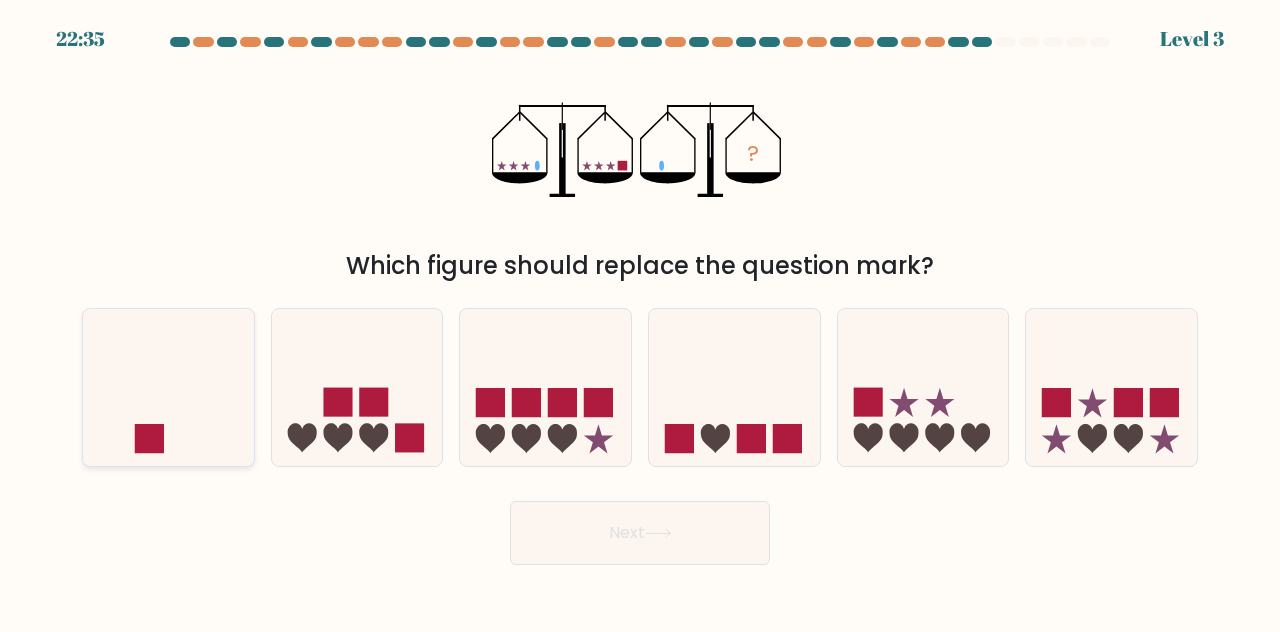 click at bounding box center (168, 386) 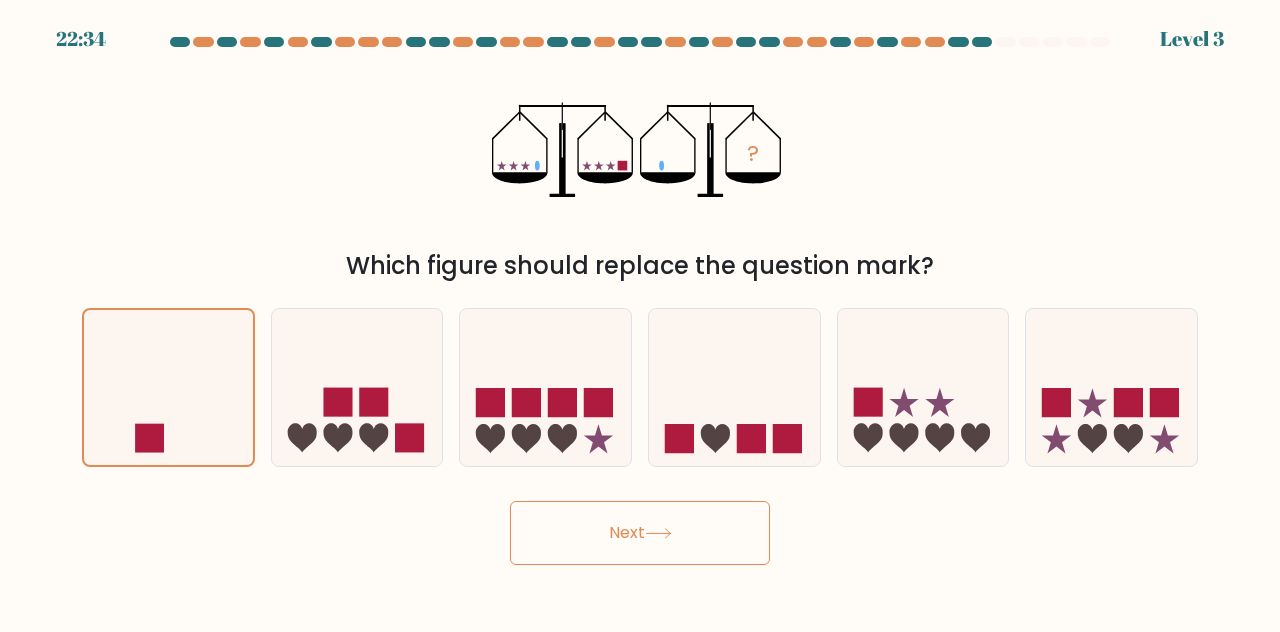 click on "Next" at bounding box center [640, 533] 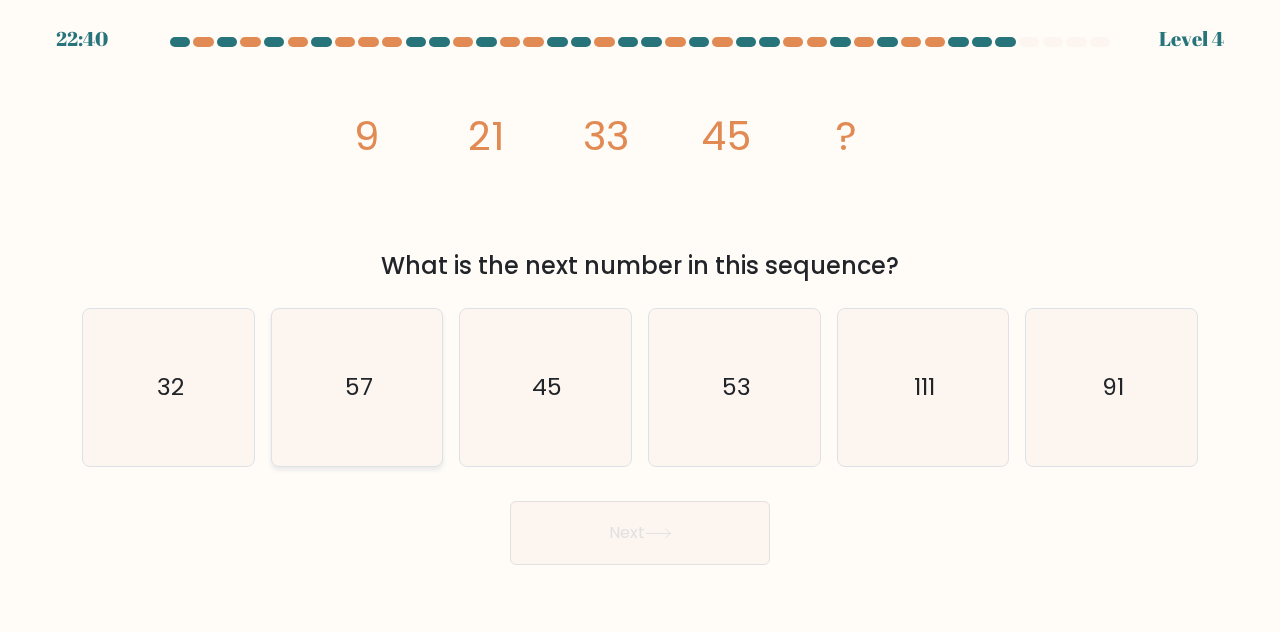 click on "57" at bounding box center [357, 387] 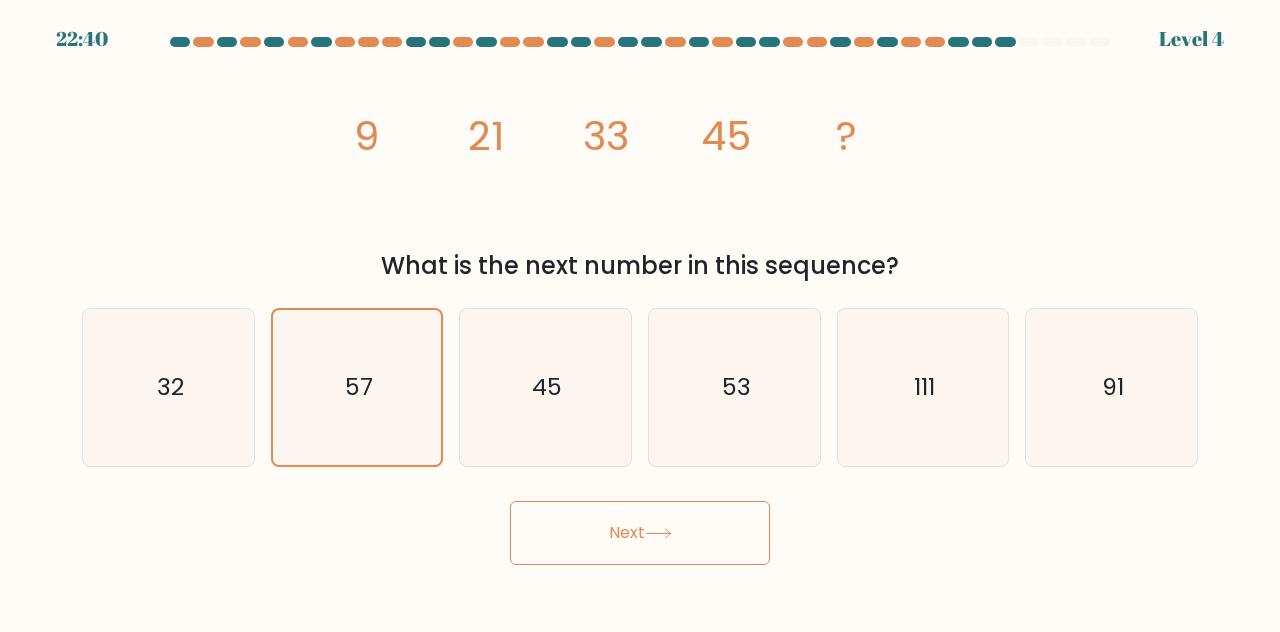 click on "Next" at bounding box center [640, 533] 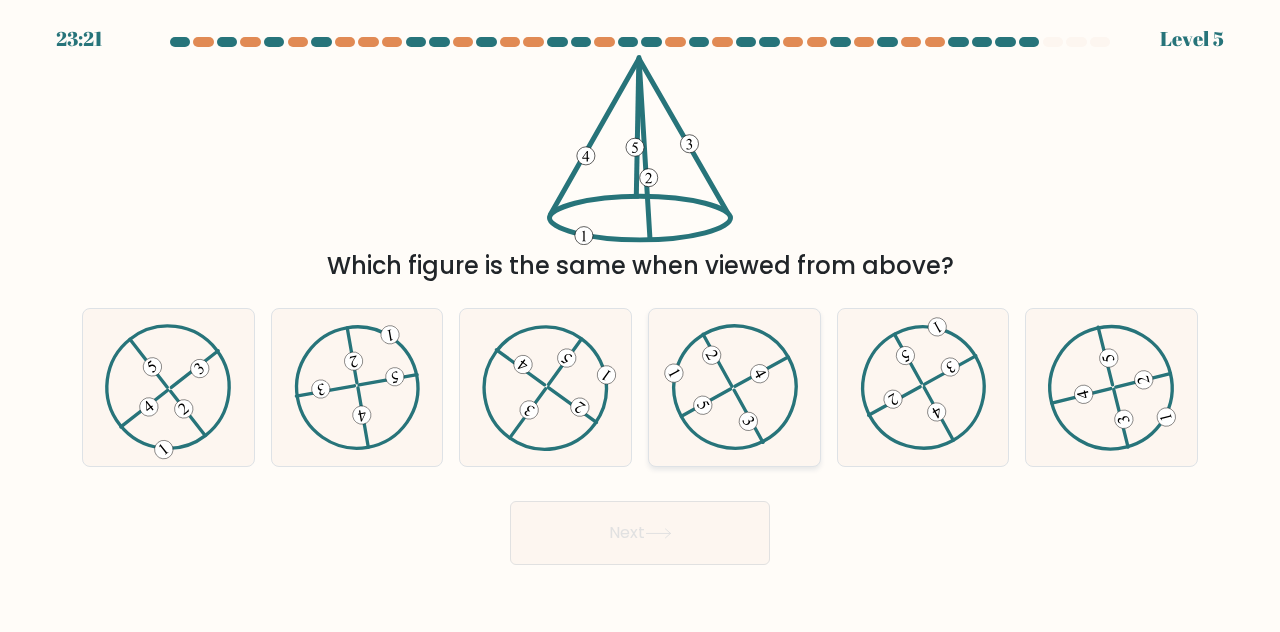 click at bounding box center (734, 386) 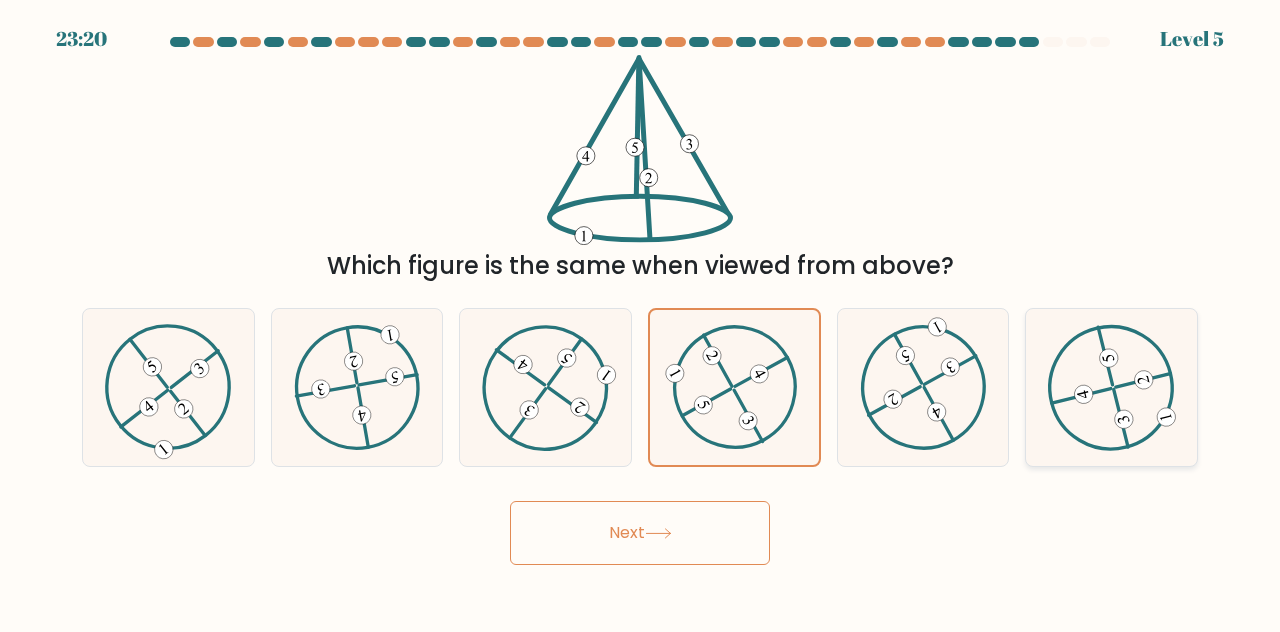 click at bounding box center (1111, 386) 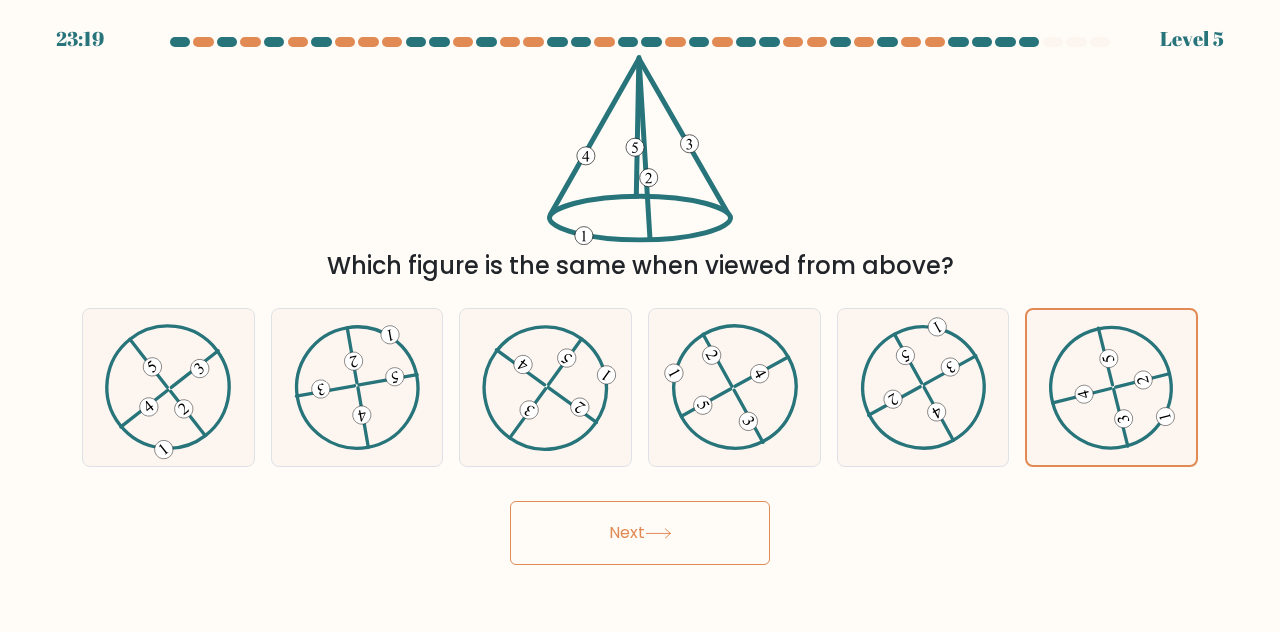 click on "Next" at bounding box center (640, 533) 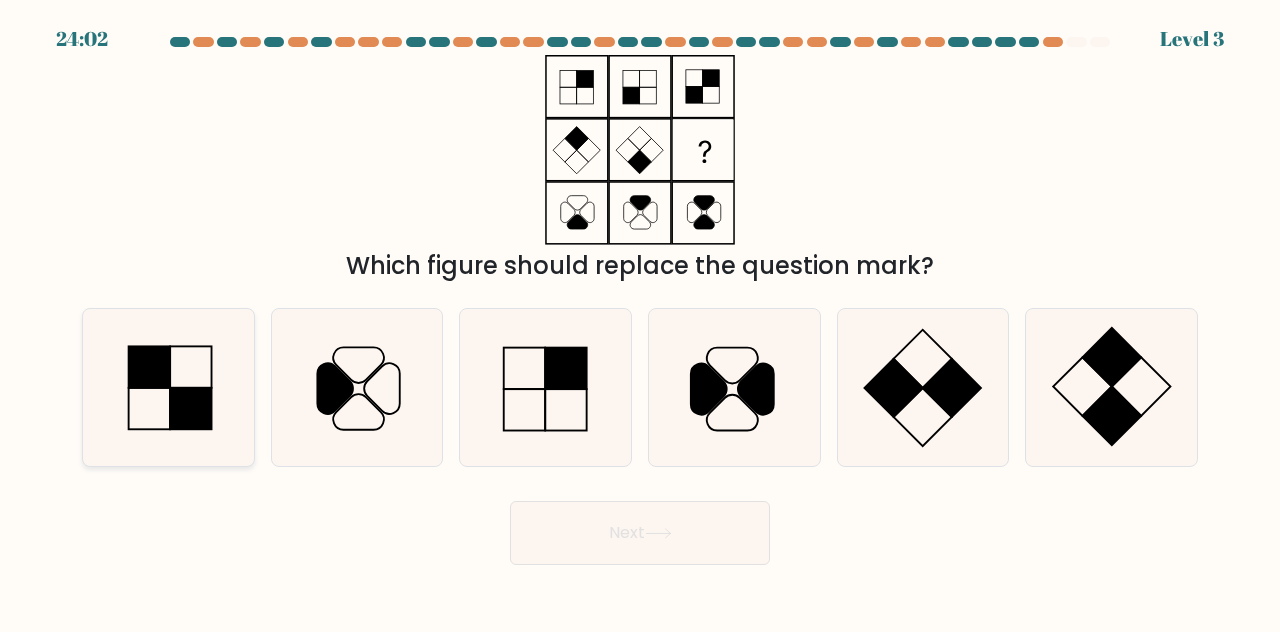 click at bounding box center (149, 366) 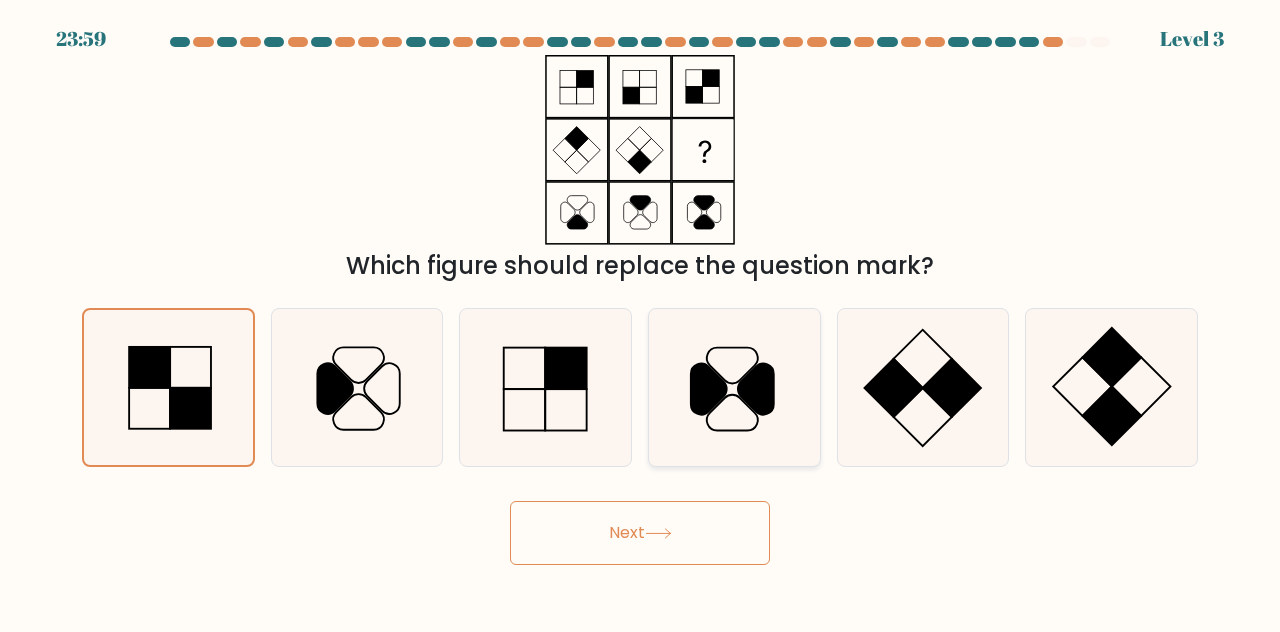 click at bounding box center (734, 387) 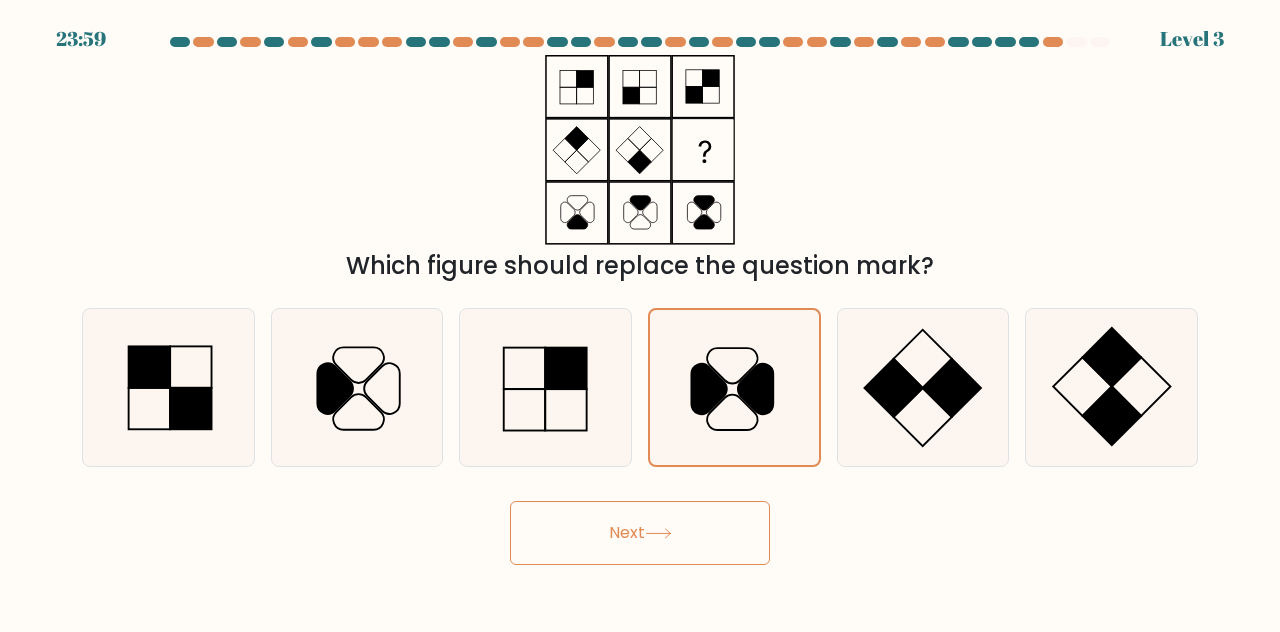 click on "Next" at bounding box center [640, 533] 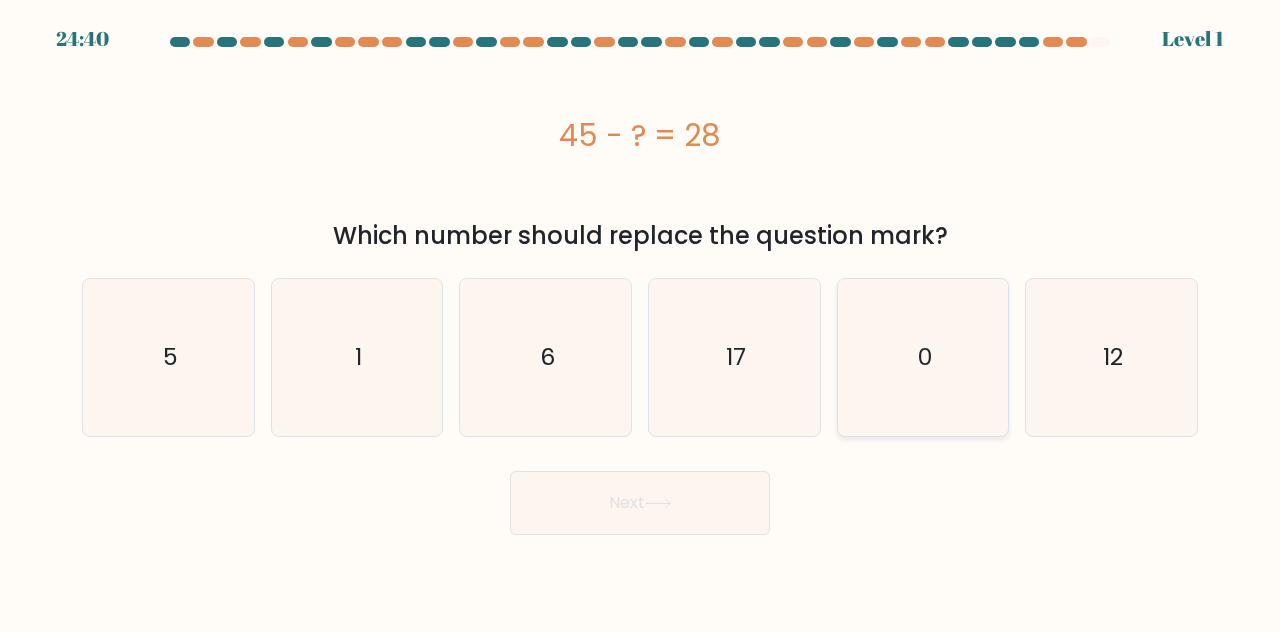 click on "0" at bounding box center (923, 357) 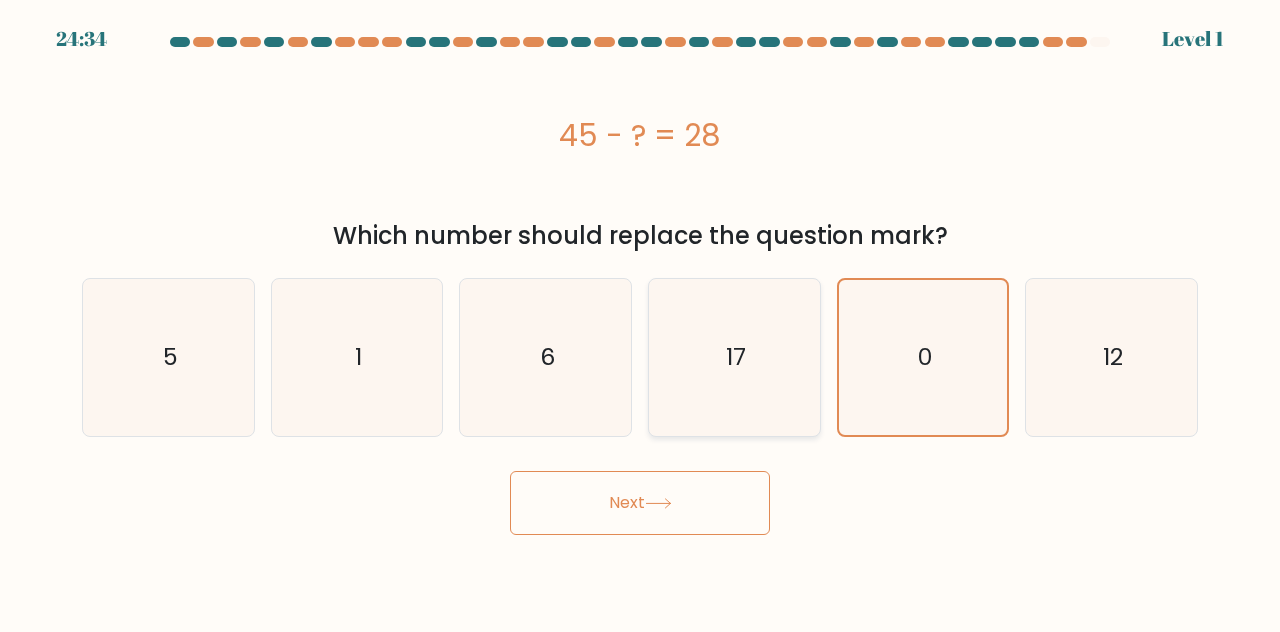 click on "17" at bounding box center [734, 357] 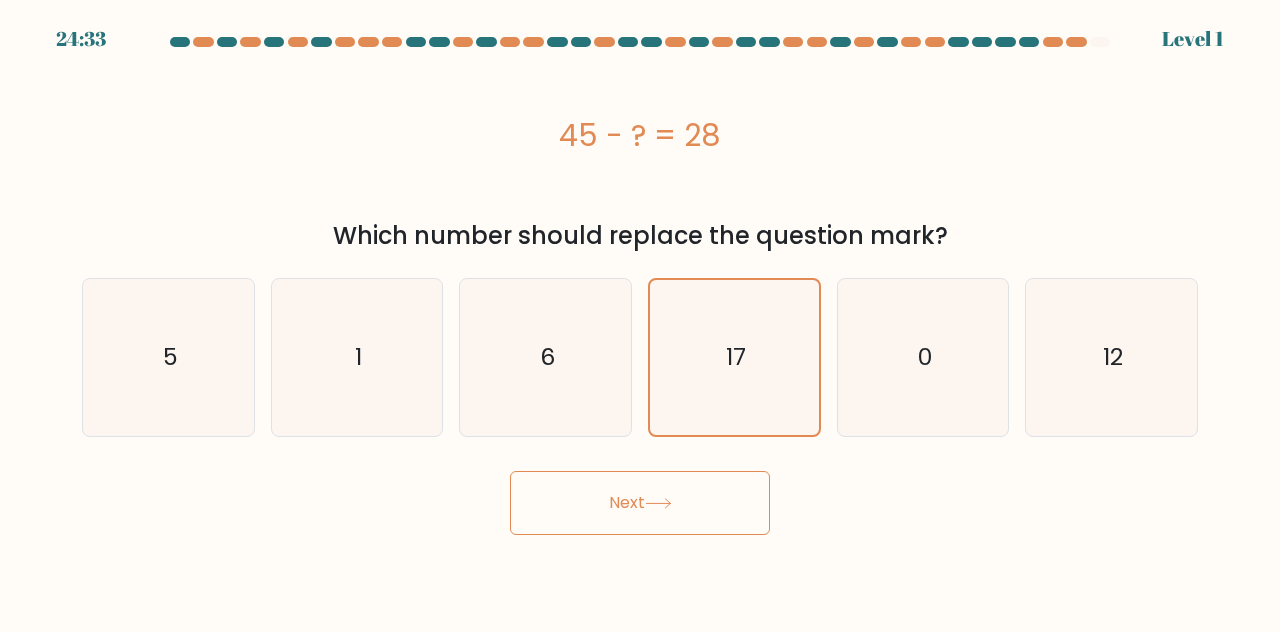 click on "Next" at bounding box center [640, 503] 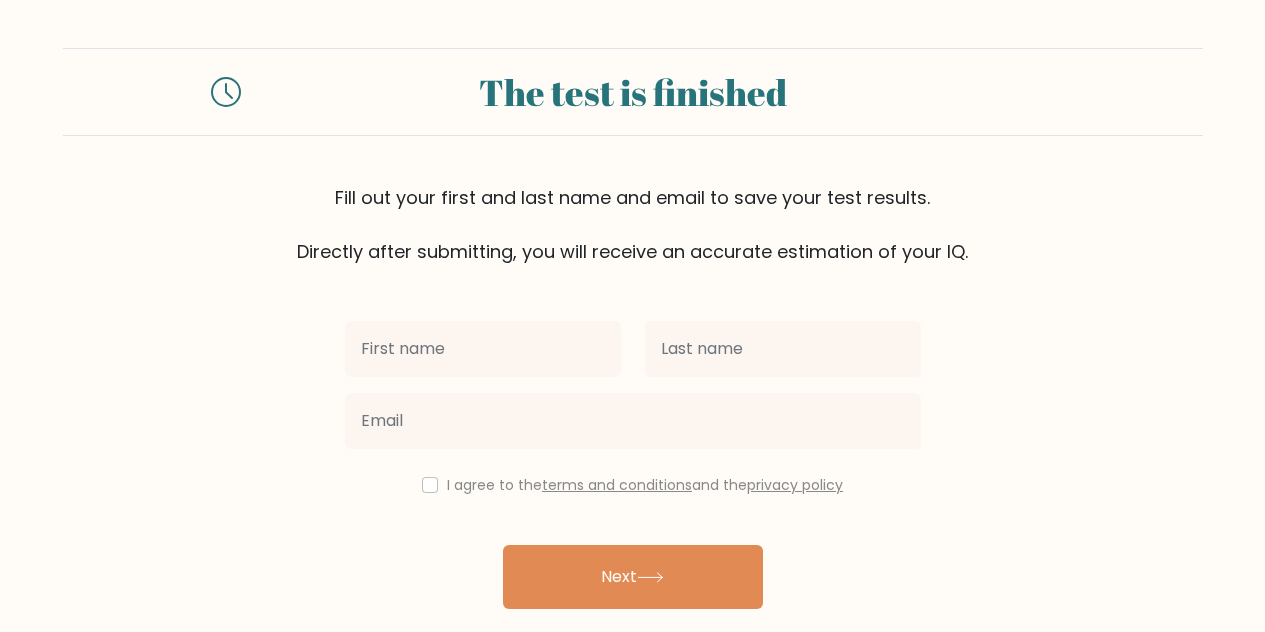 scroll, scrollTop: 0, scrollLeft: 0, axis: both 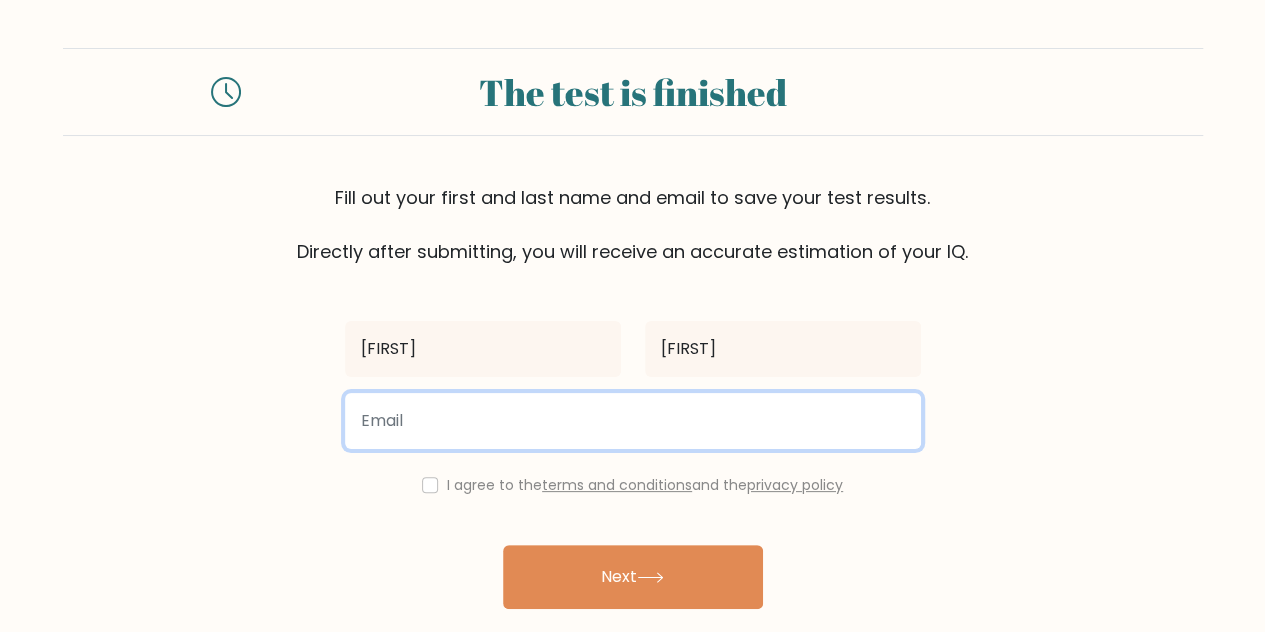 click at bounding box center [633, 421] 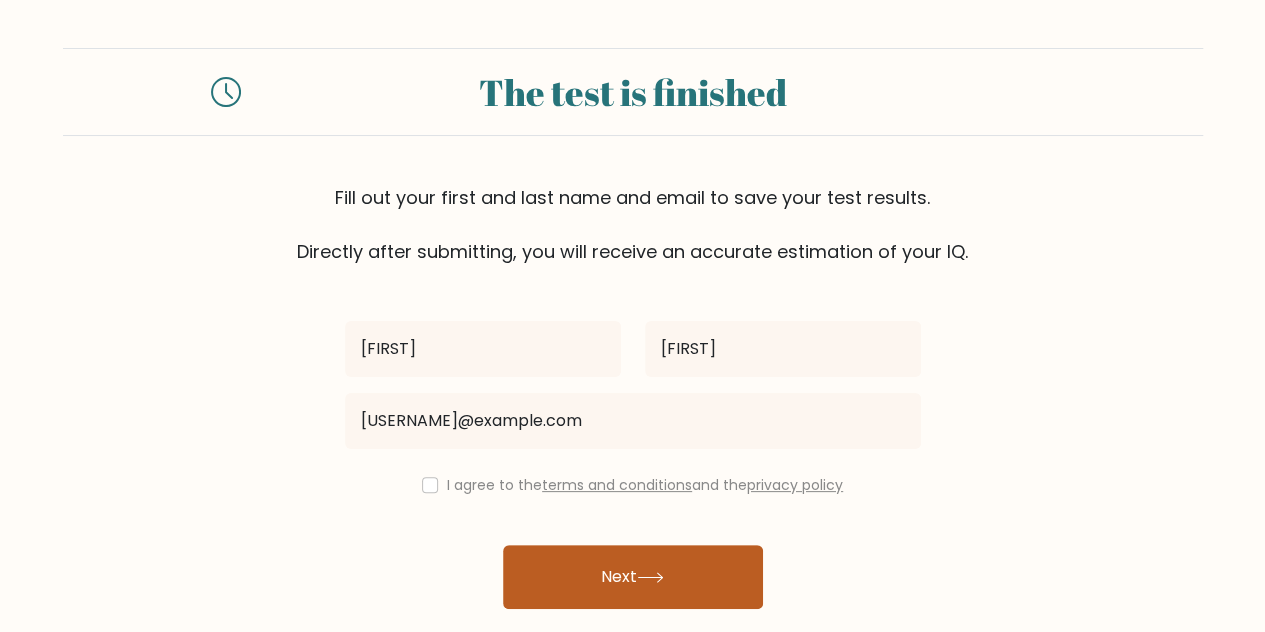 click on "Next" at bounding box center (633, 577) 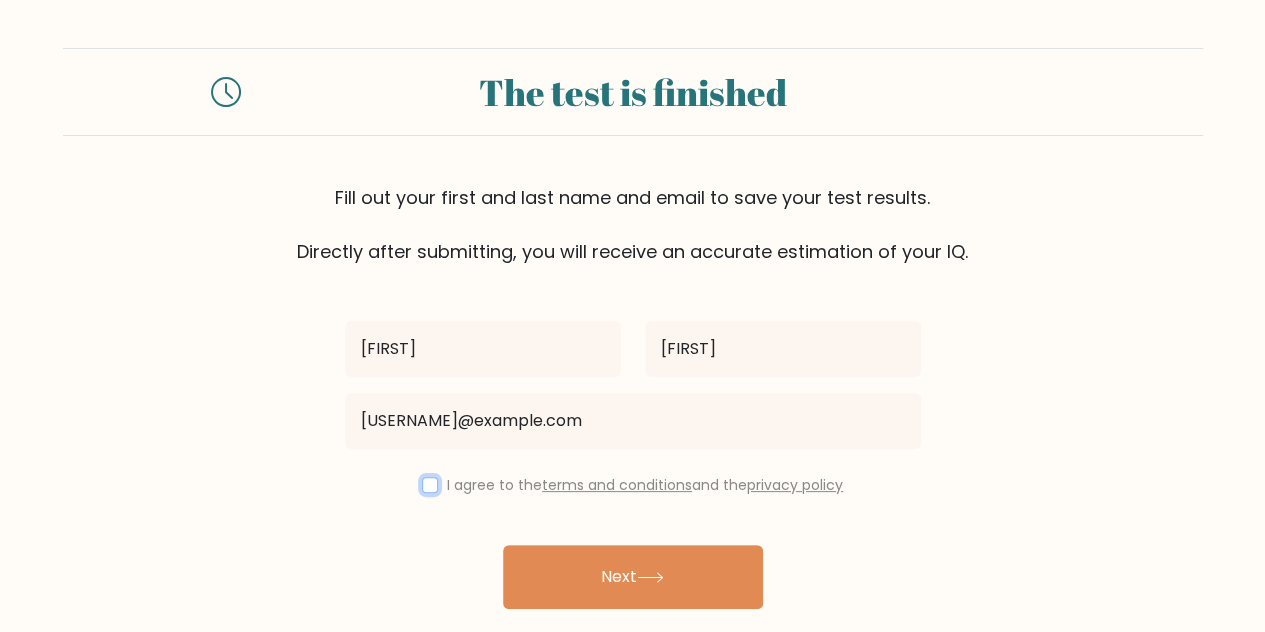 click at bounding box center (430, 485) 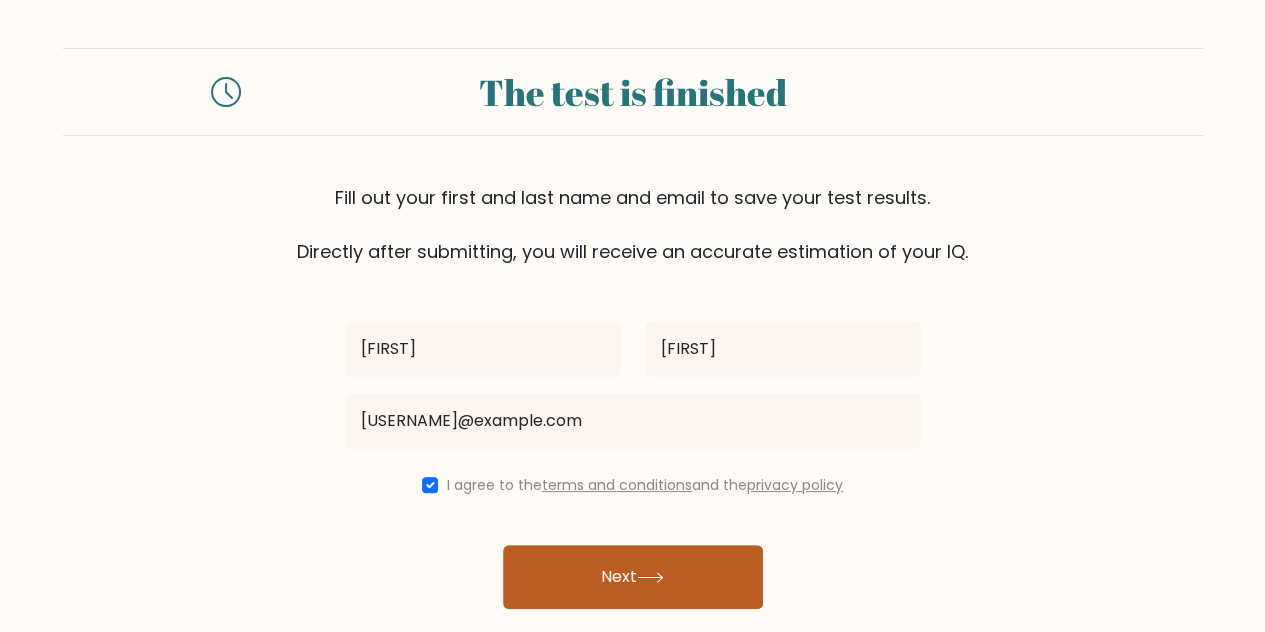 click at bounding box center (650, 577) 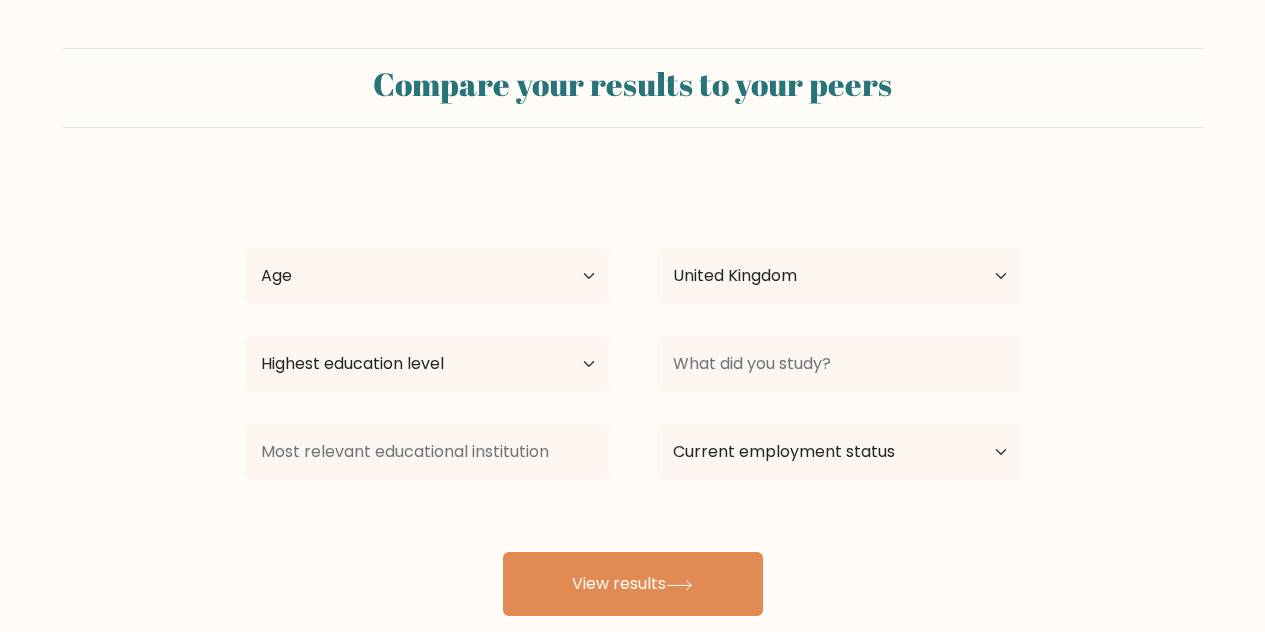 scroll, scrollTop: 0, scrollLeft: 0, axis: both 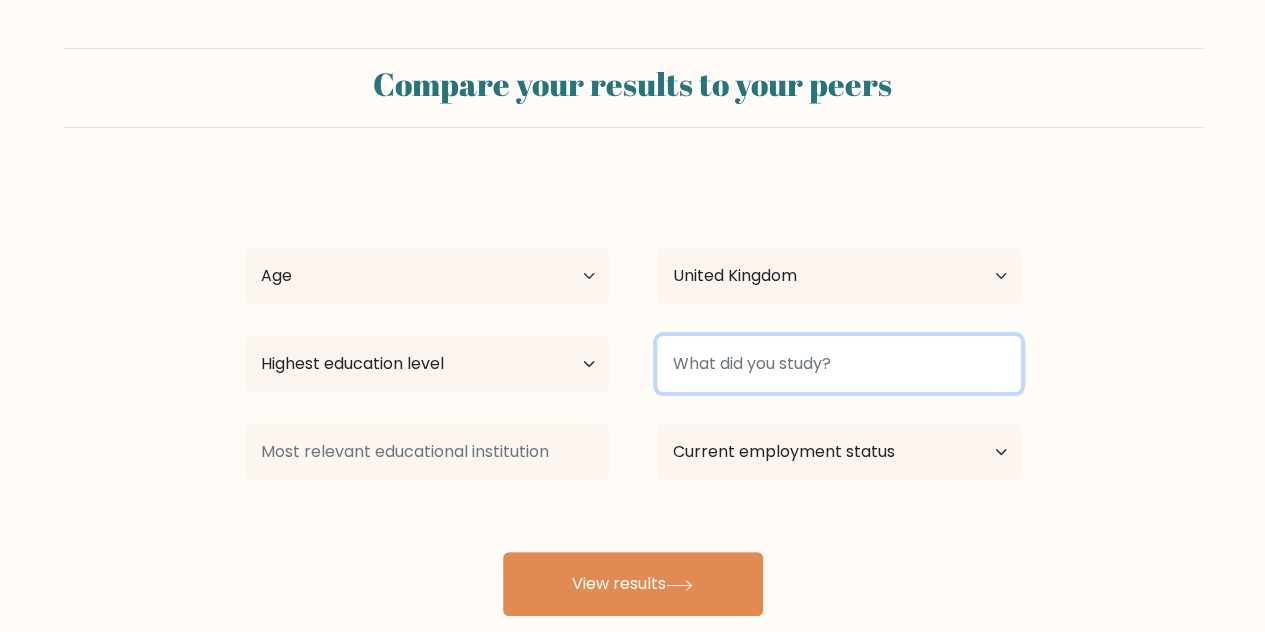 click at bounding box center (839, 364) 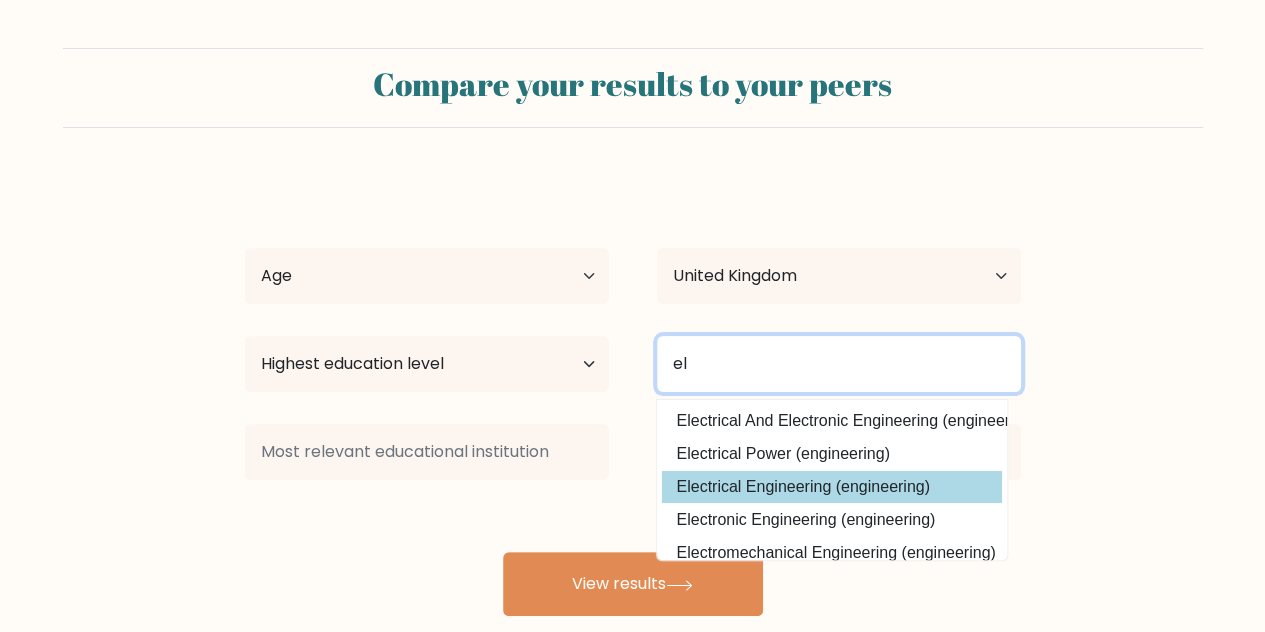 type on "el" 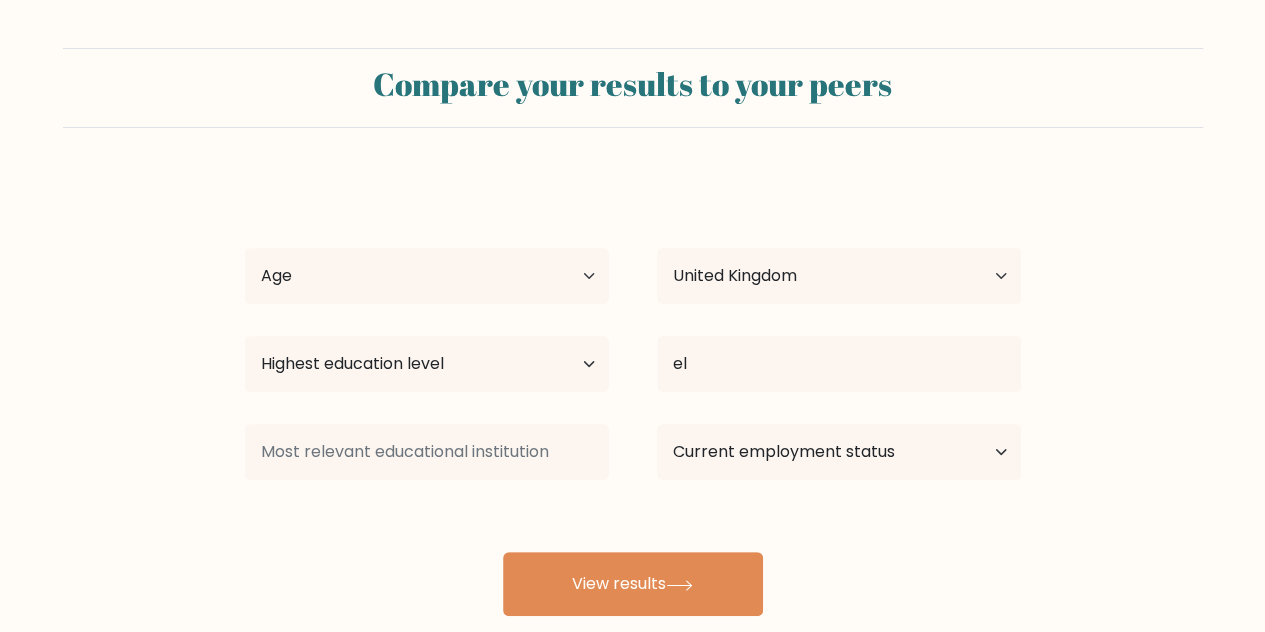 click on "Loremipsu
Dolors
Ame
Conse 62 adipi eli
64-32 seddo eiu
59-80 tempo inc
53-58 utlab etd
83-98 magna ali
97-41 enima min
94 venia qui nos exerc
Ullamco
Laborisnisi
Aliquip
Exeacom
Consequa Duisa
Irurein
Repreh
Voluptat
Velitessec
Fugiatn par Excepte
Sintoccae
Cupidat
Nonpr
Suntculpa
Quioffi
Deseruntmo
Animide
Laborum
Perspiciat
Undeomni
Istenat
Errorvo
Accusa
Dolor
Laudant
Totamr
Aperiam
Eaqueip, Quae Abilloinv ver Quas
Archit bea Vitaedictae
Nemoenim
Ipsamq Volupt
Aspern
Autodi" at bounding box center (633, 396) 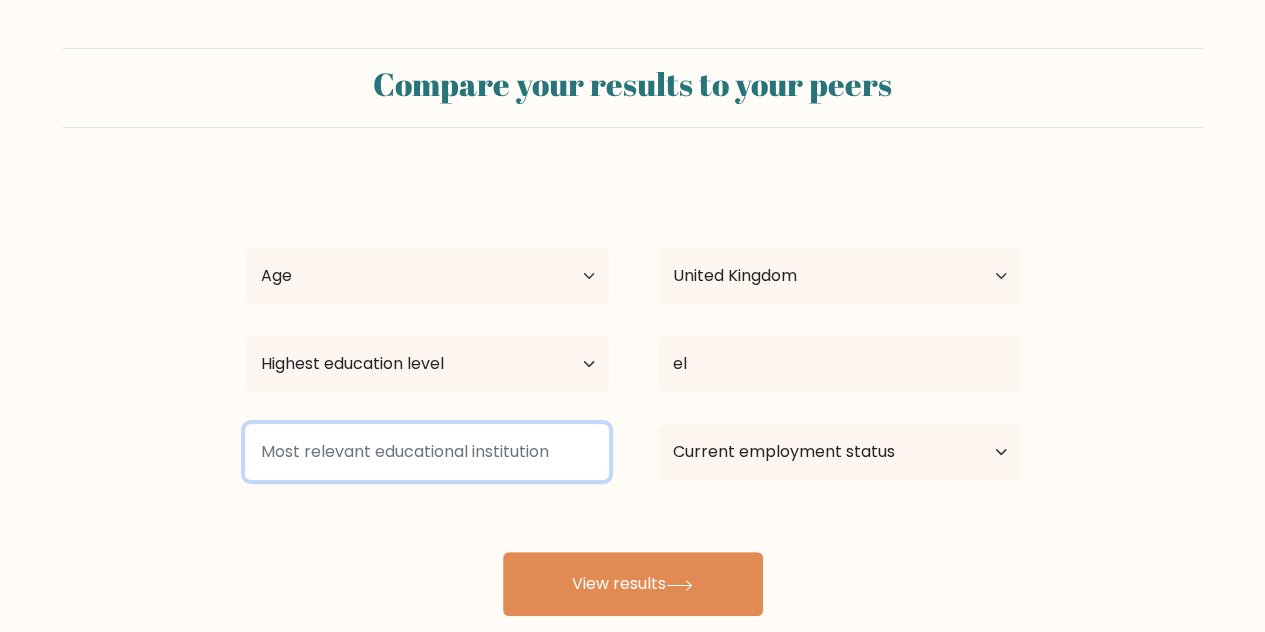 click at bounding box center (427, 452) 